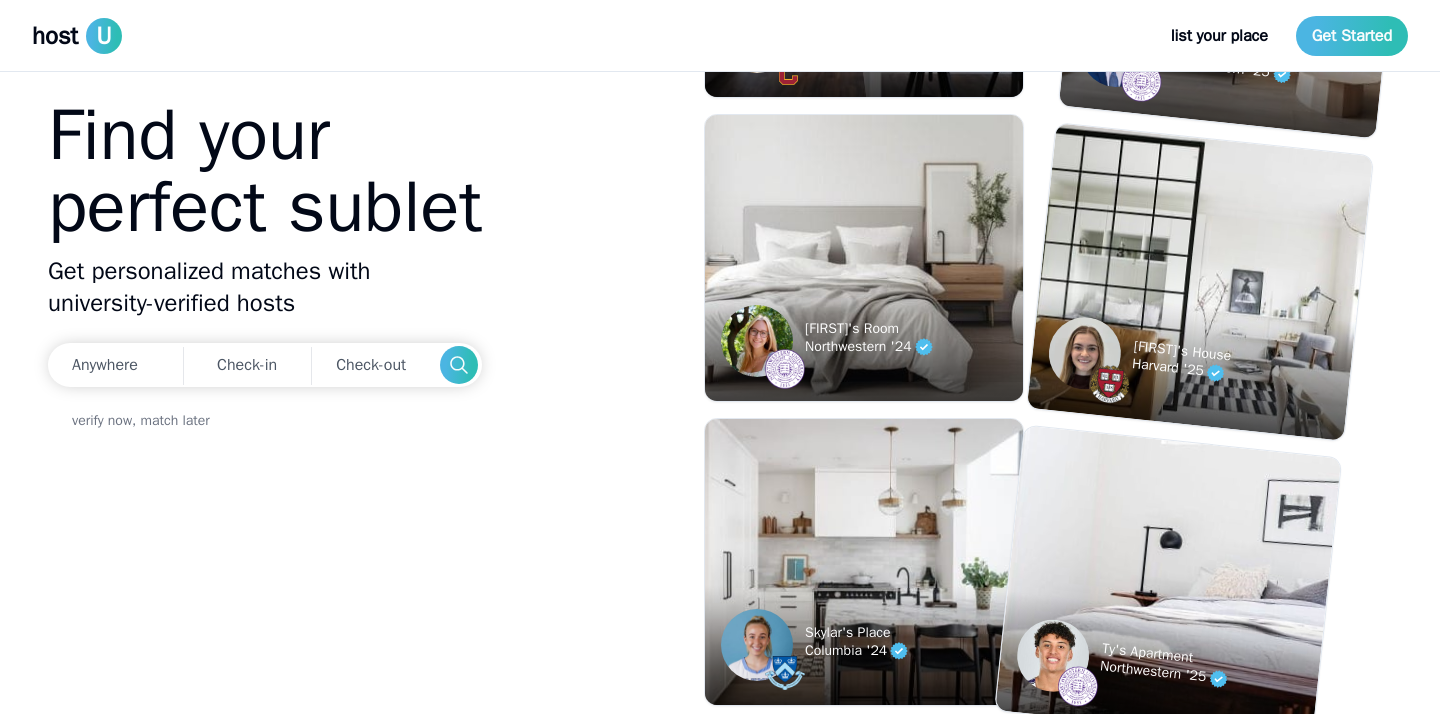 scroll, scrollTop: 0, scrollLeft: 0, axis: both 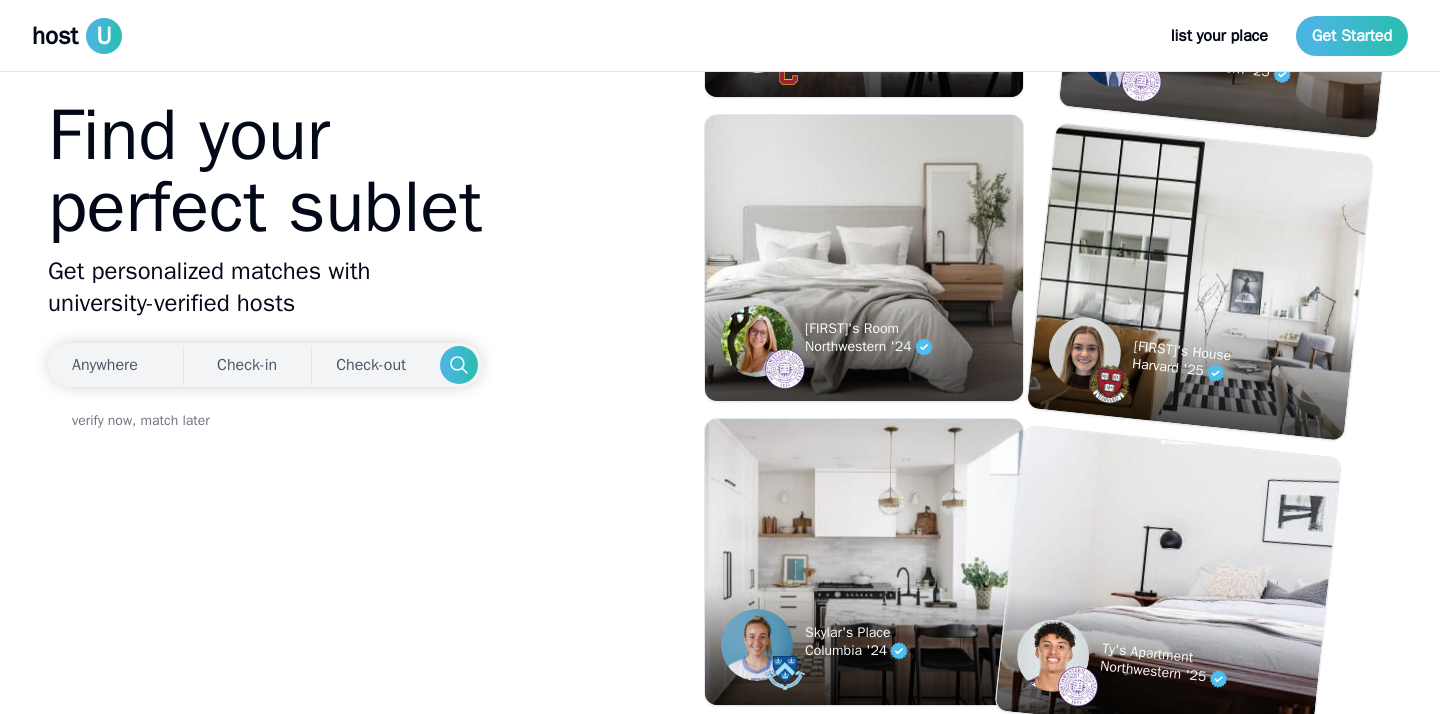 click on "Anywhere" at bounding box center [105, 365] 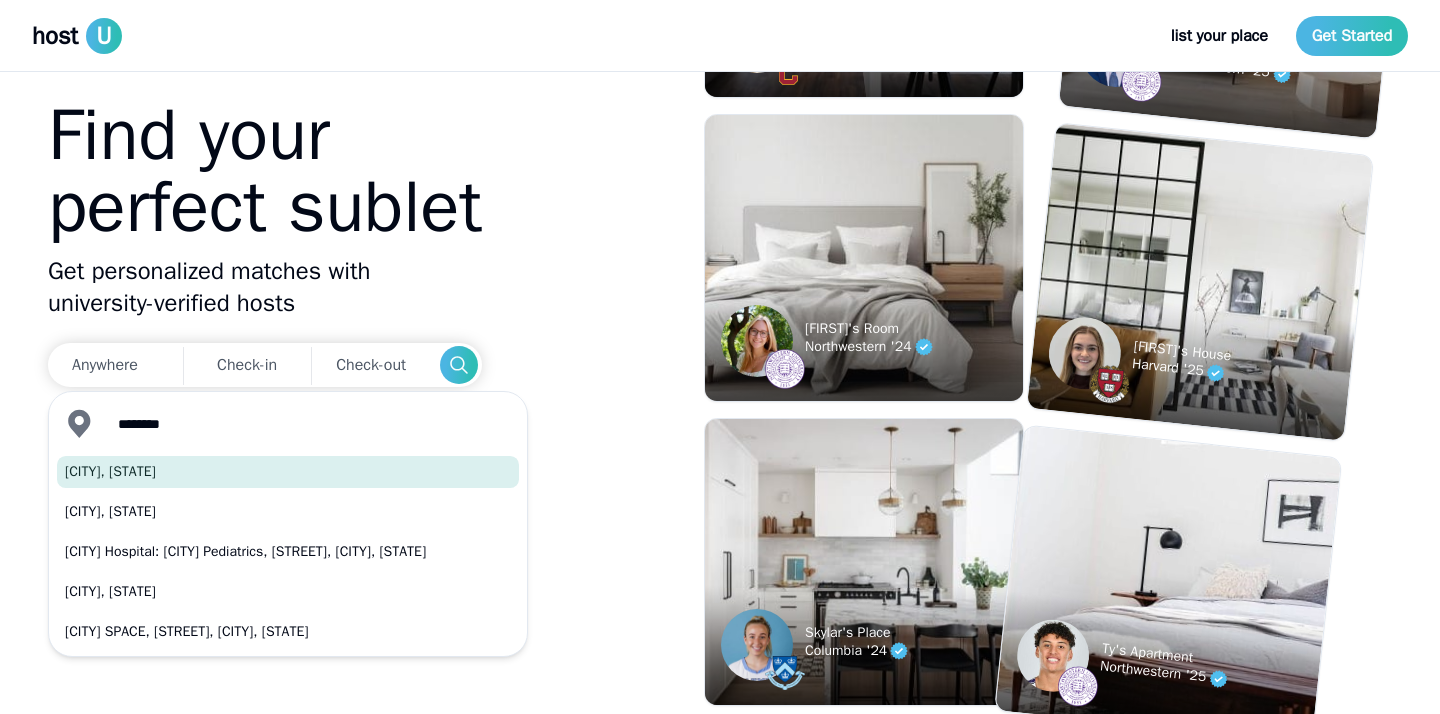 click on "[CITY], [STATE]" at bounding box center [288, 472] 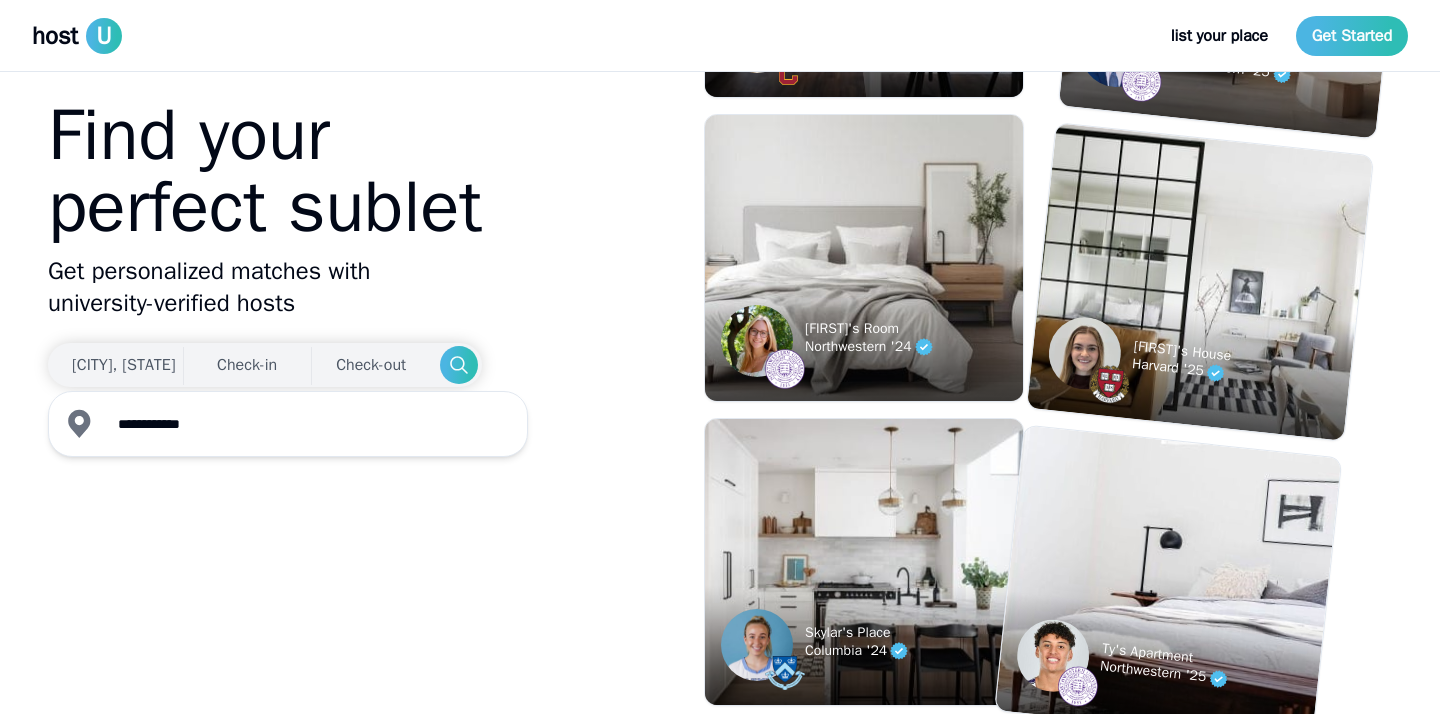 type on "**********" 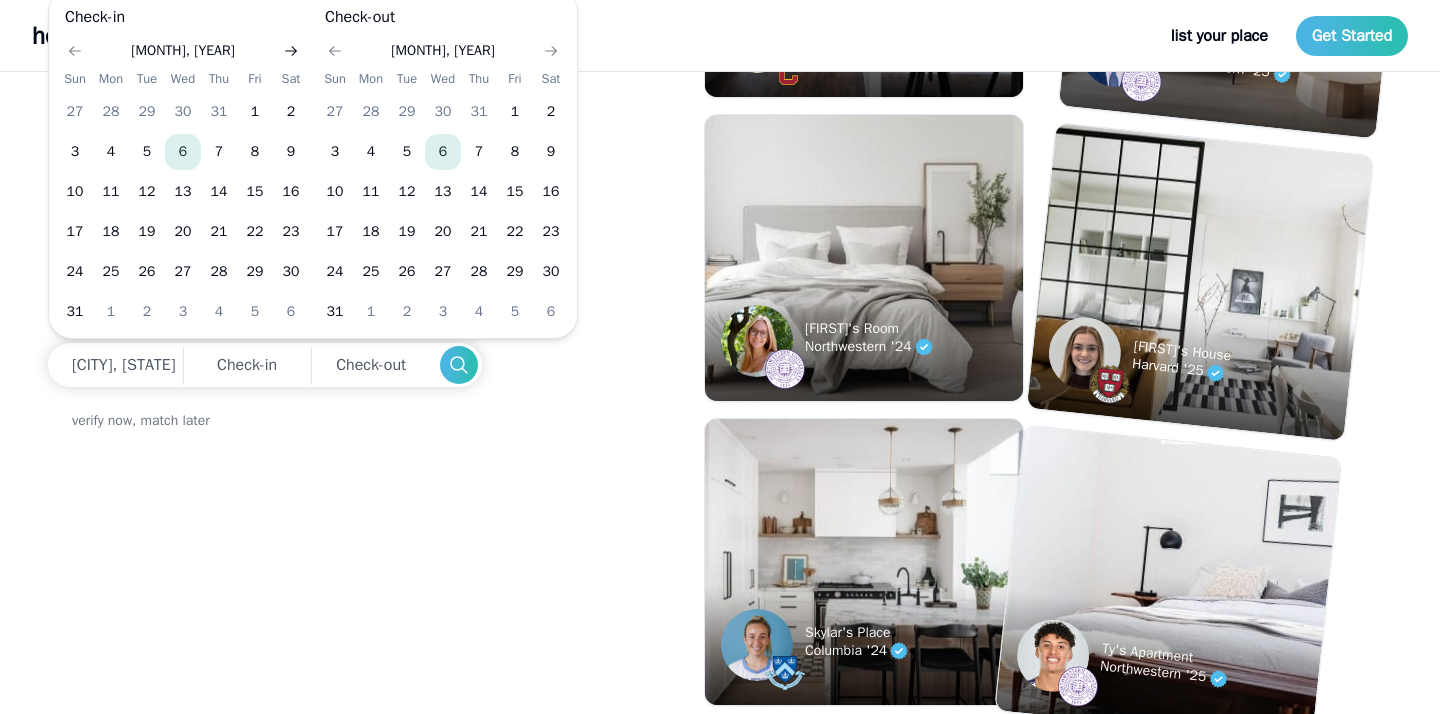 click 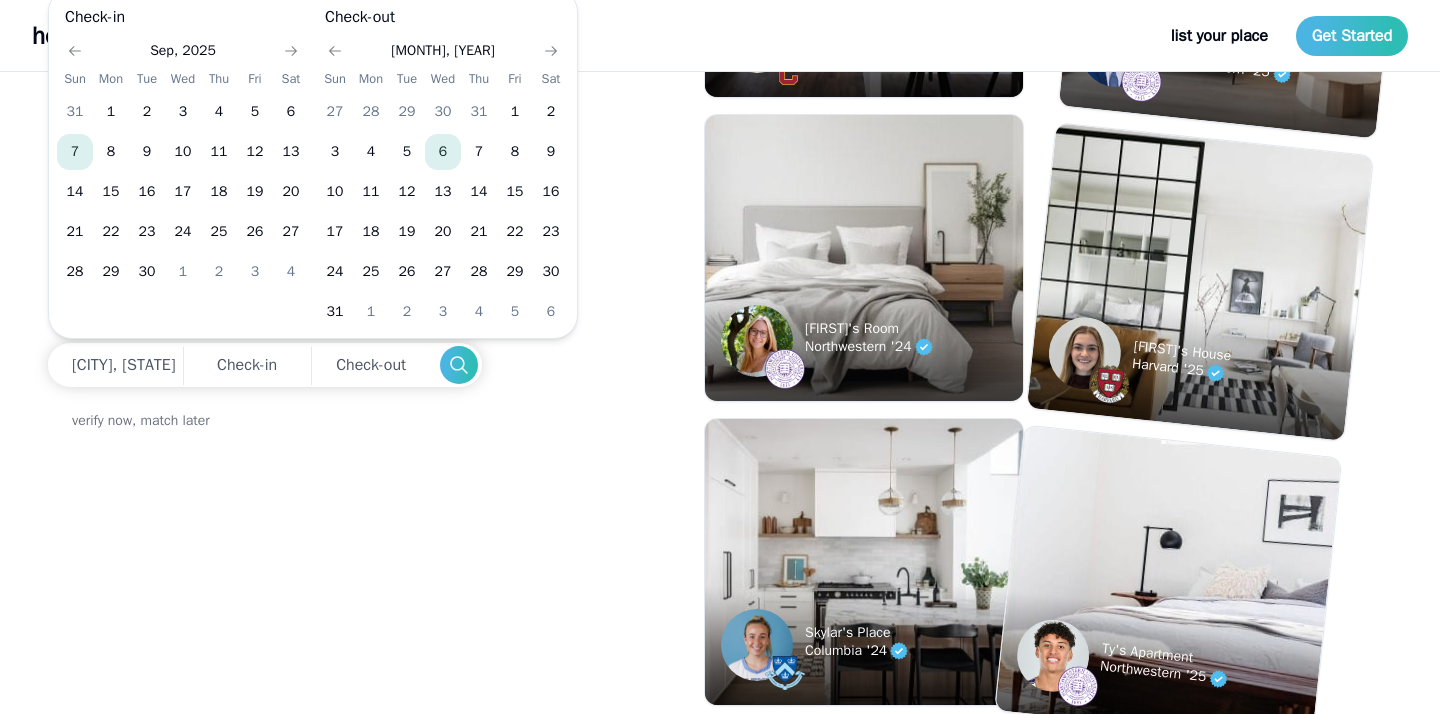 click on "7" at bounding box center [75, 152] 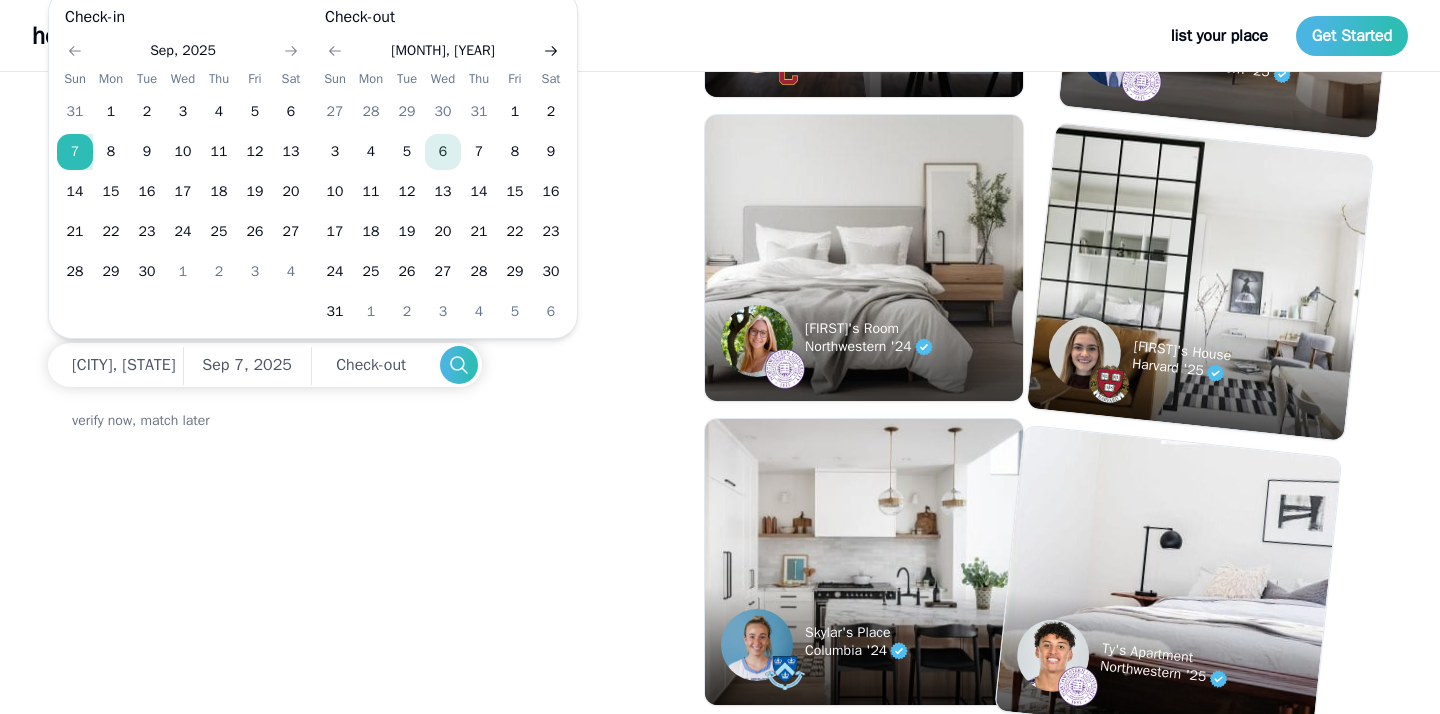click 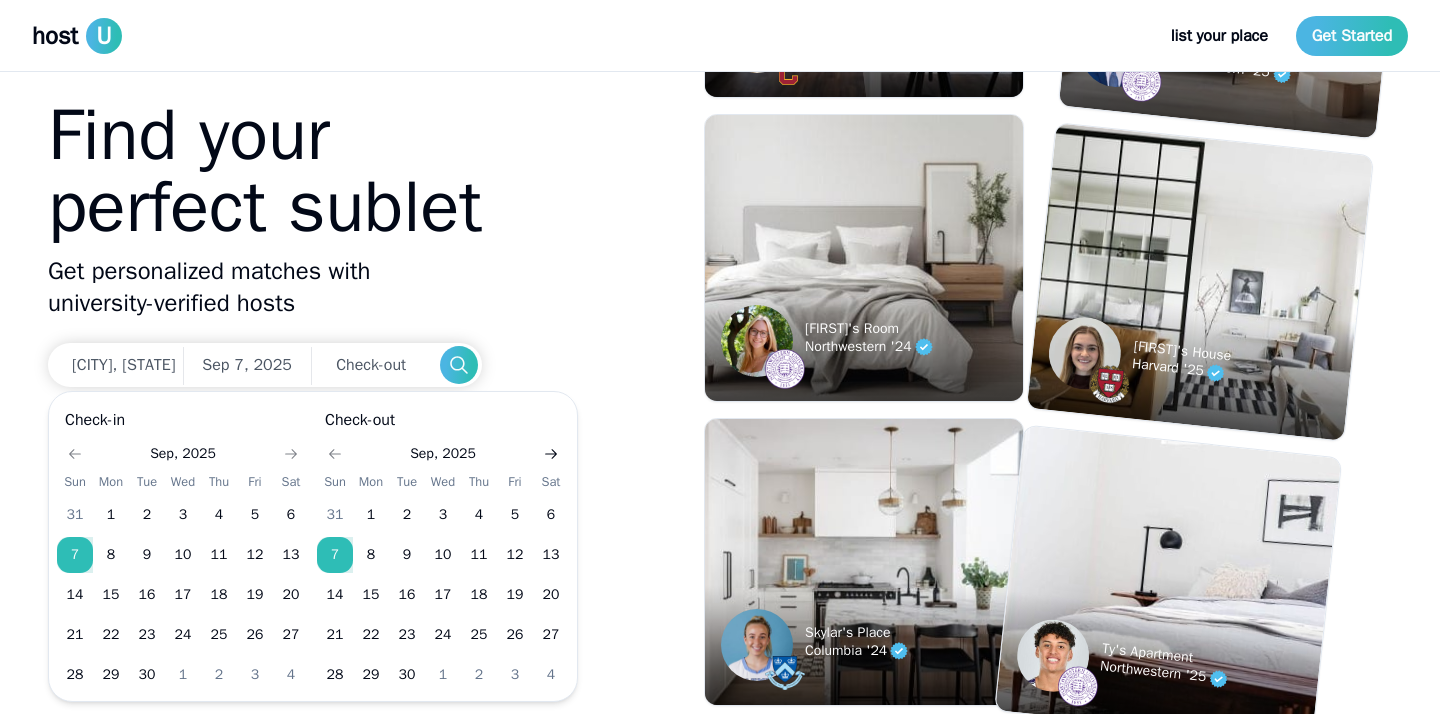 click 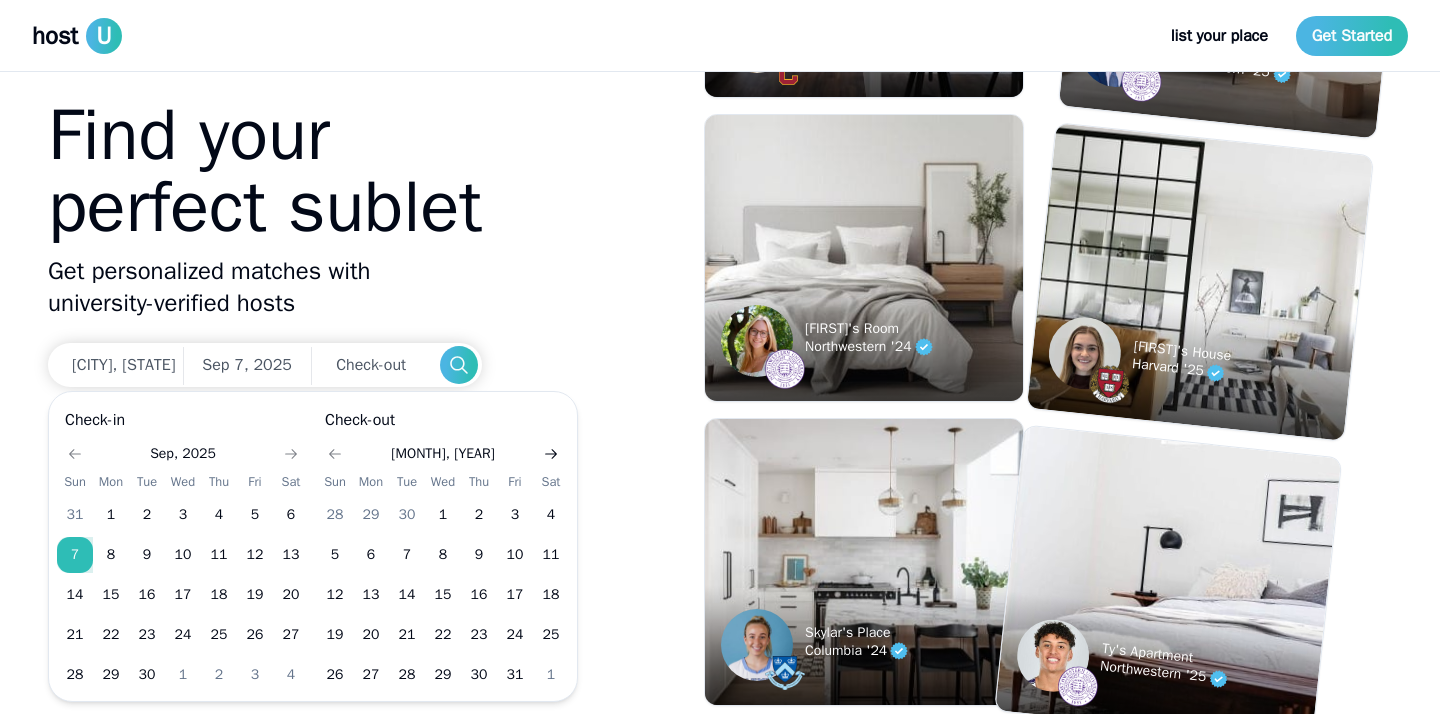 click 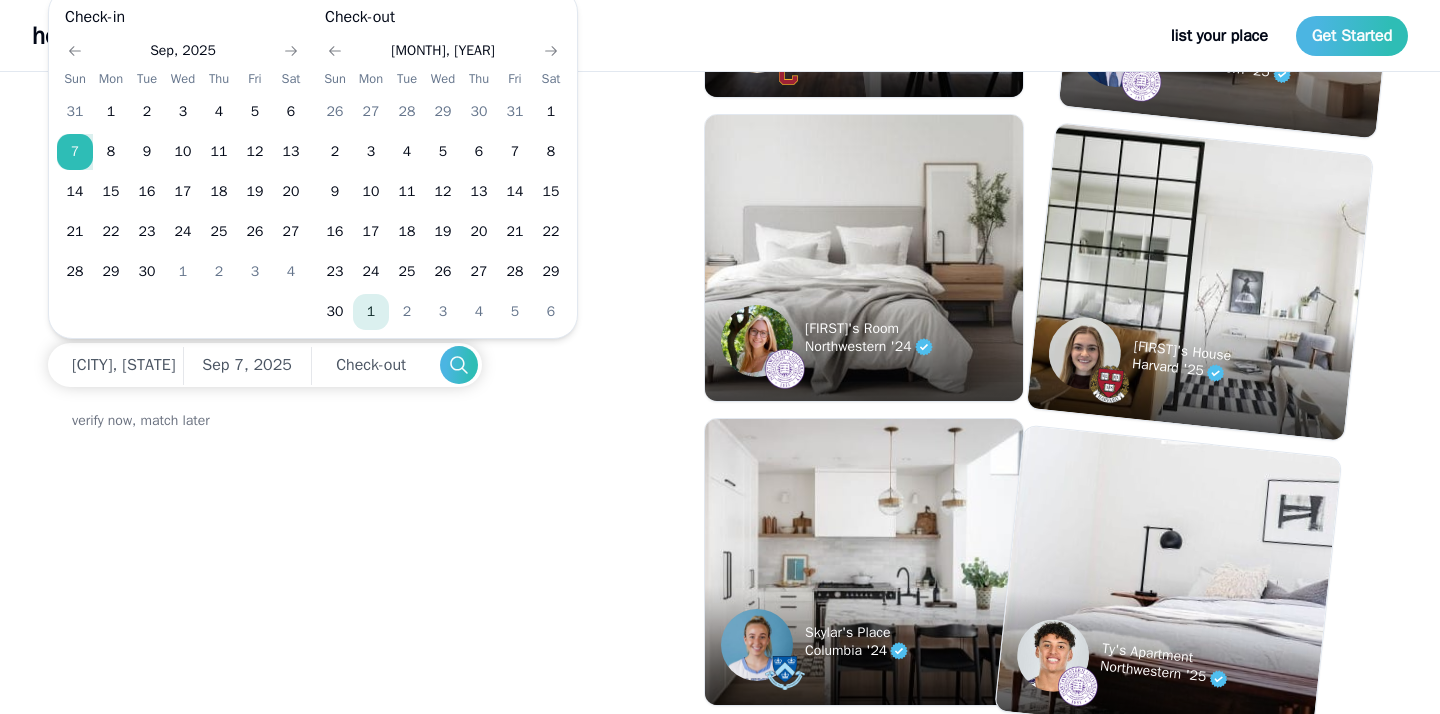 click on "1" at bounding box center (371, 312) 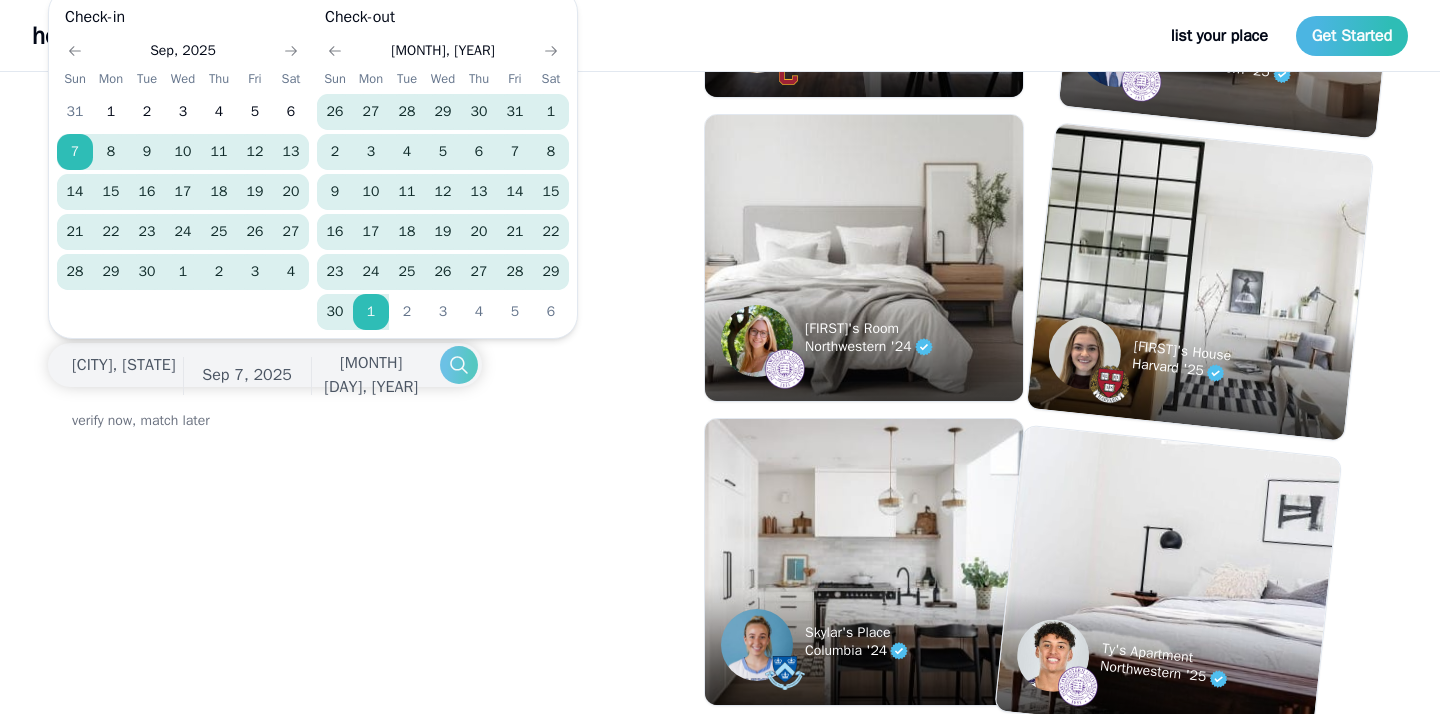 click 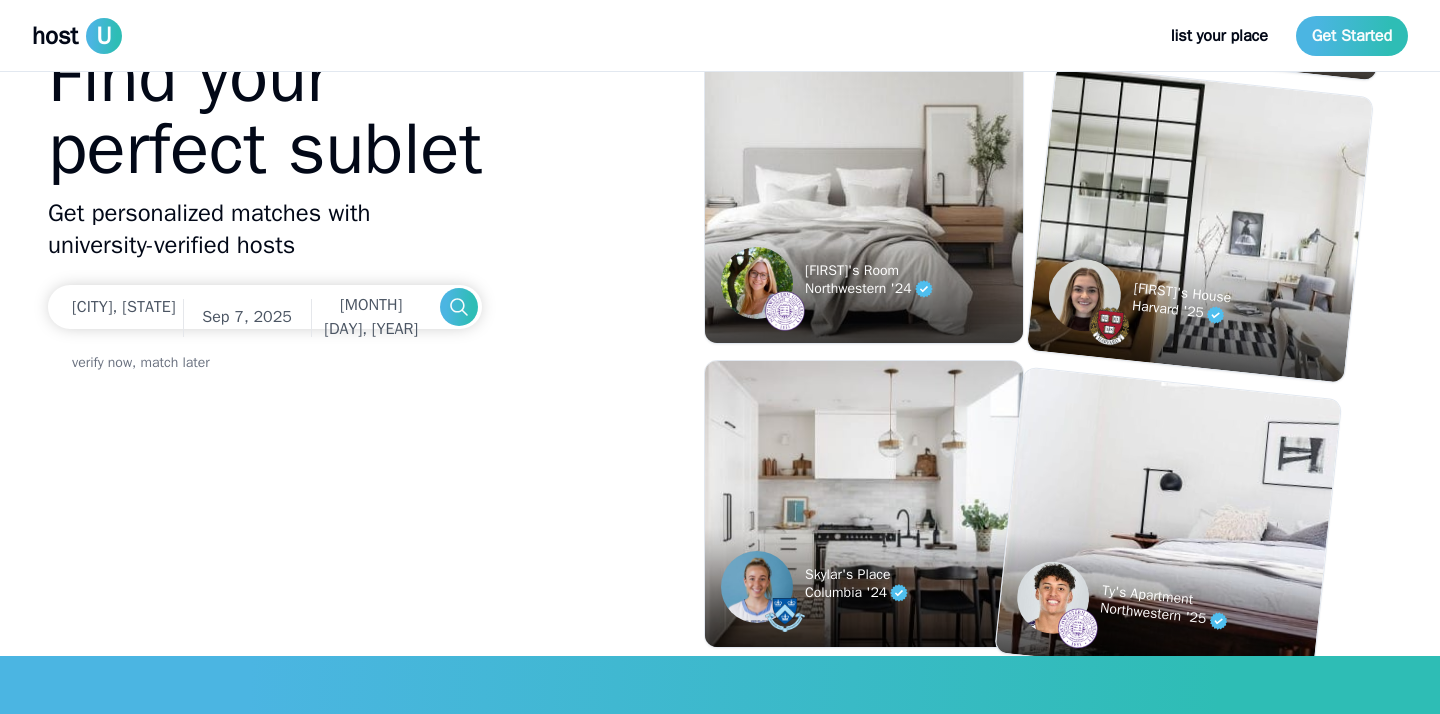 scroll, scrollTop: 0, scrollLeft: 0, axis: both 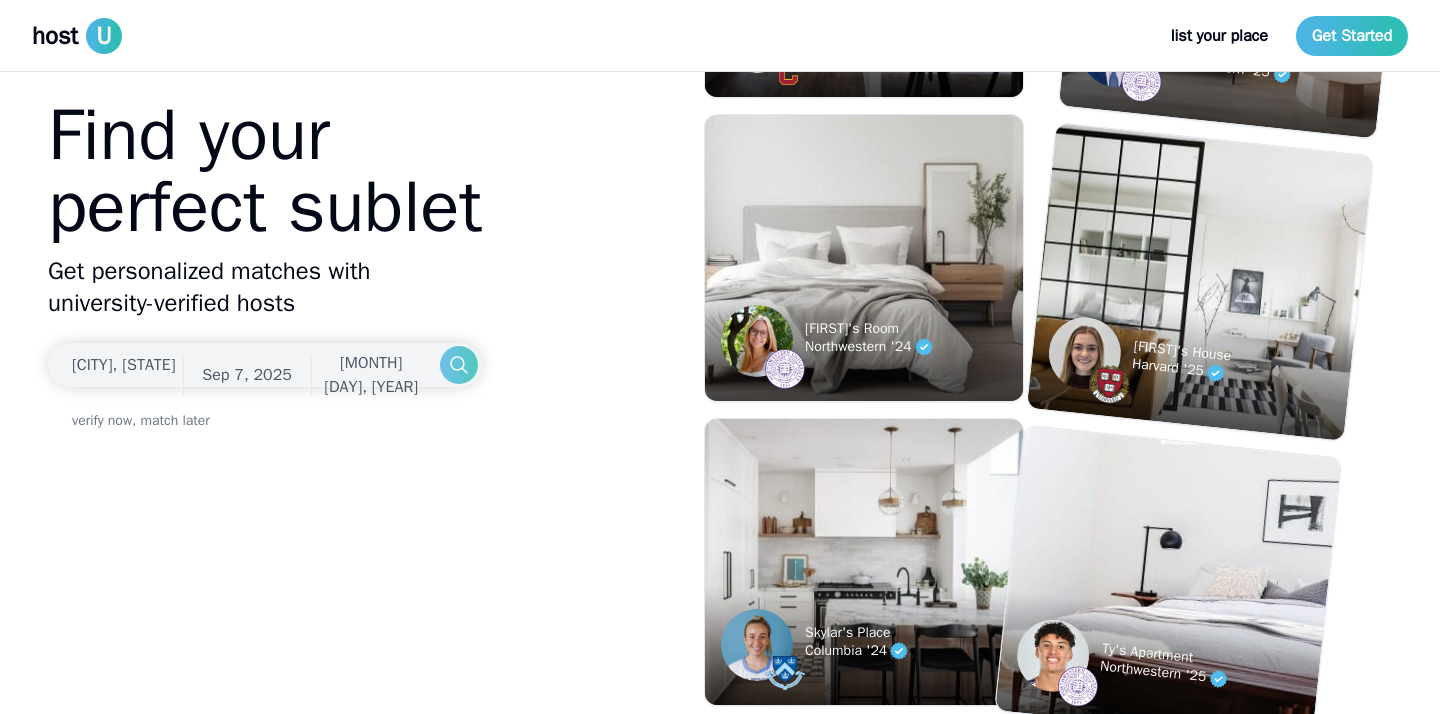 click 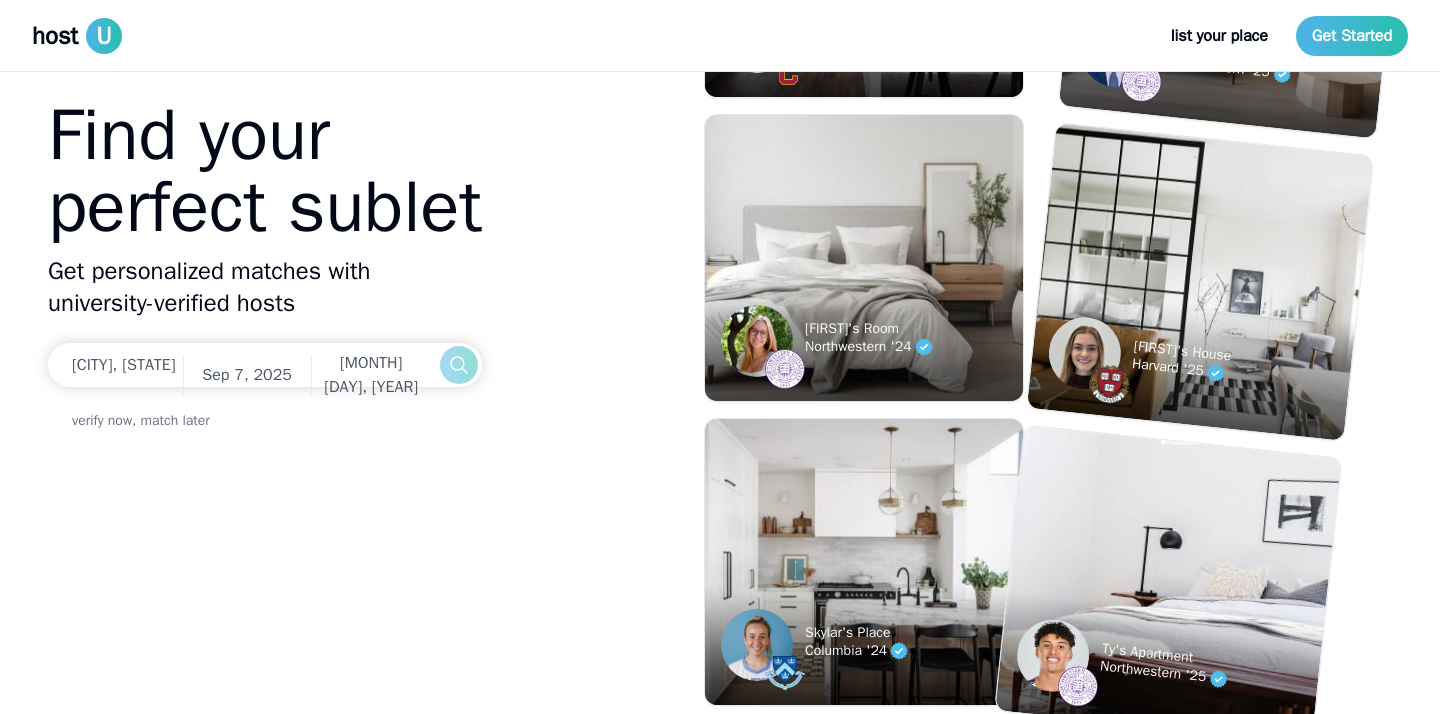 scroll, scrollTop: 355, scrollLeft: 0, axis: vertical 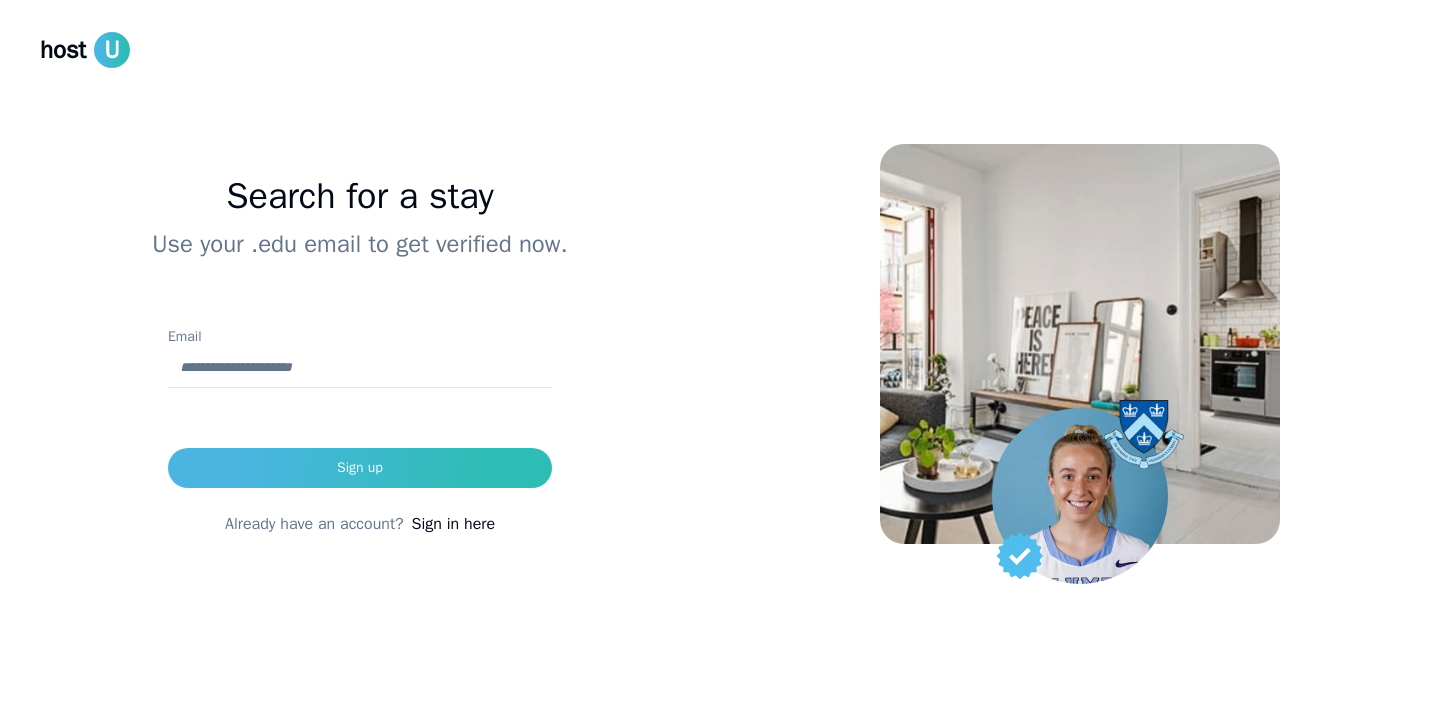 click on "Email" at bounding box center (360, 368) 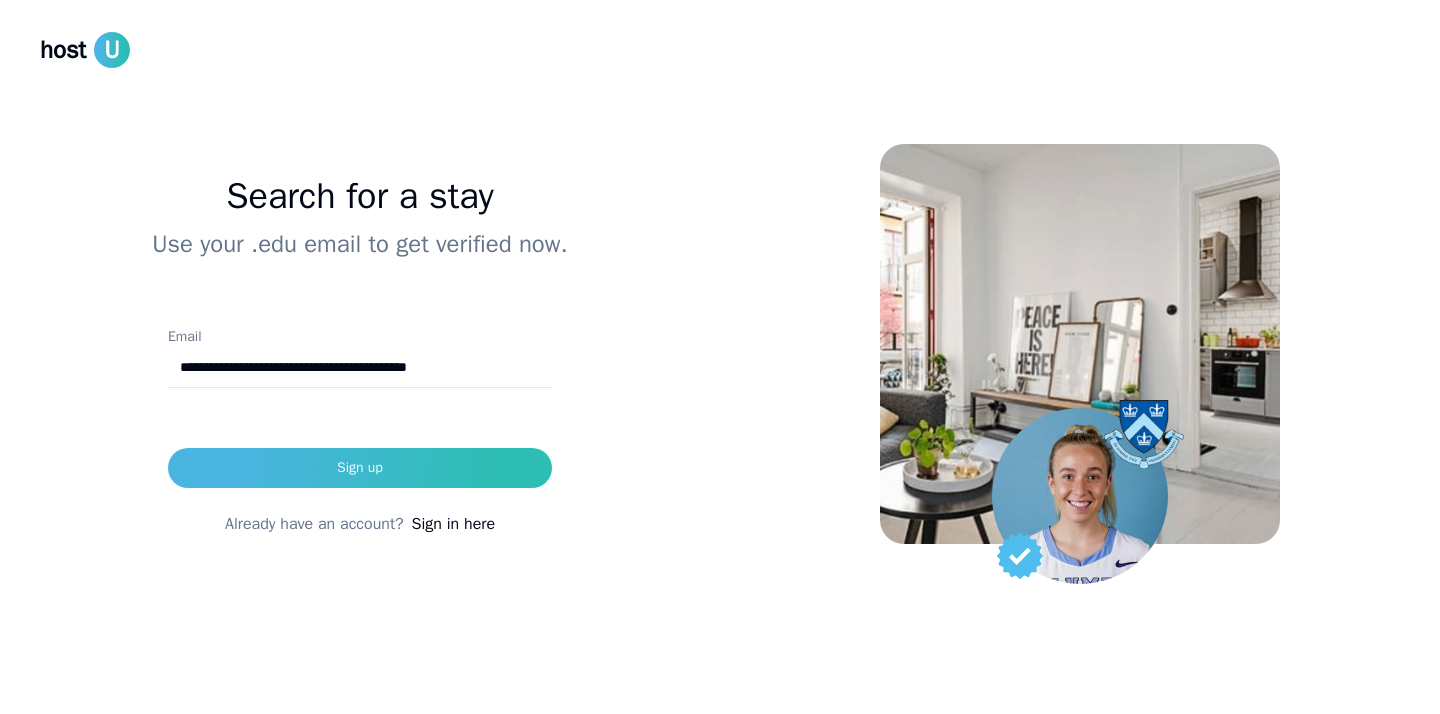 type on "[EMAIL]" 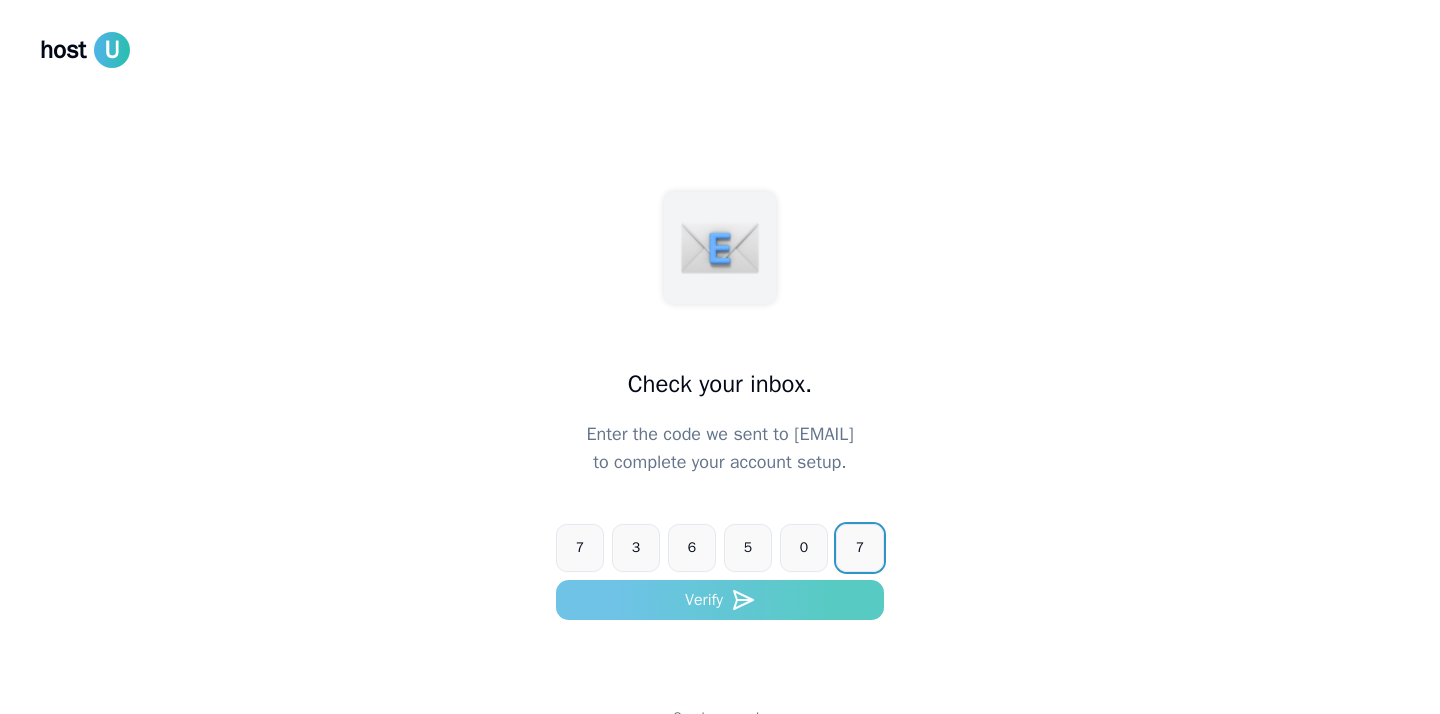 type on "******" 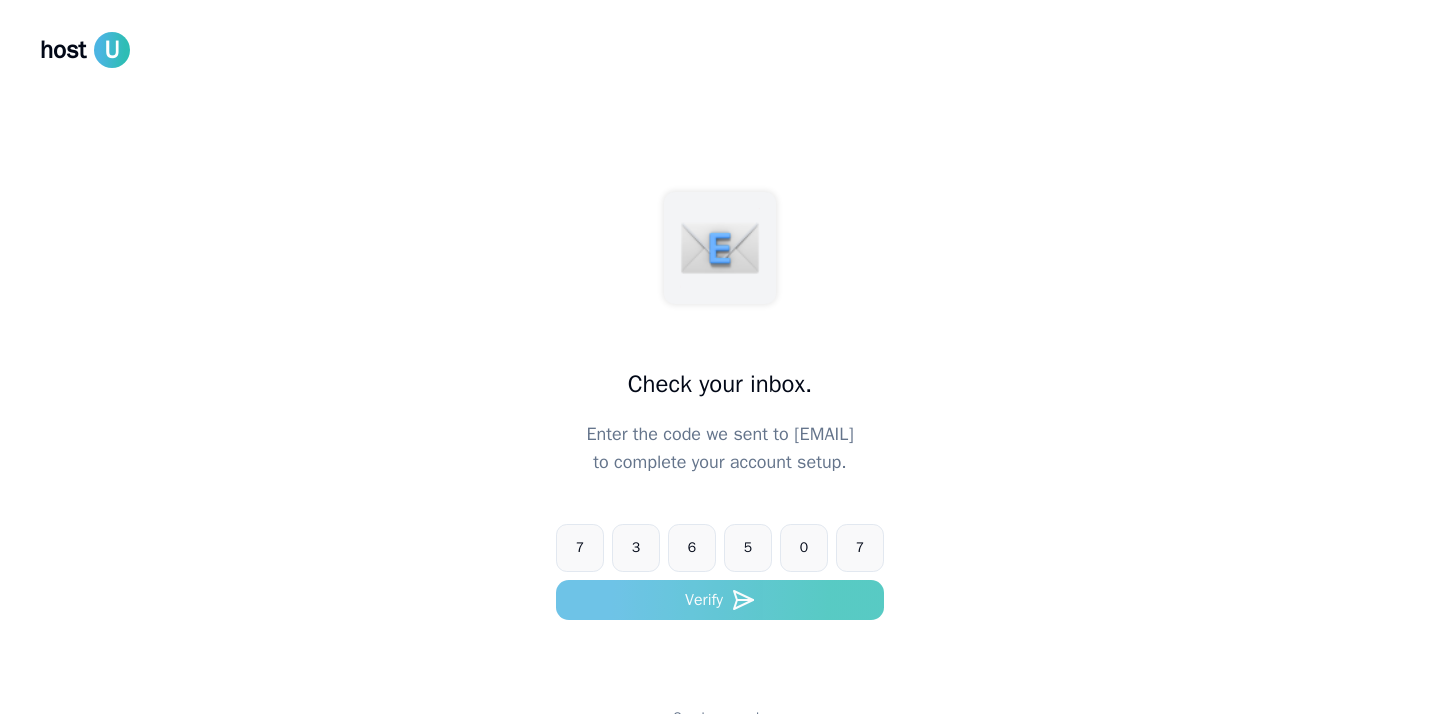 click on "Verify" at bounding box center [720, 600] 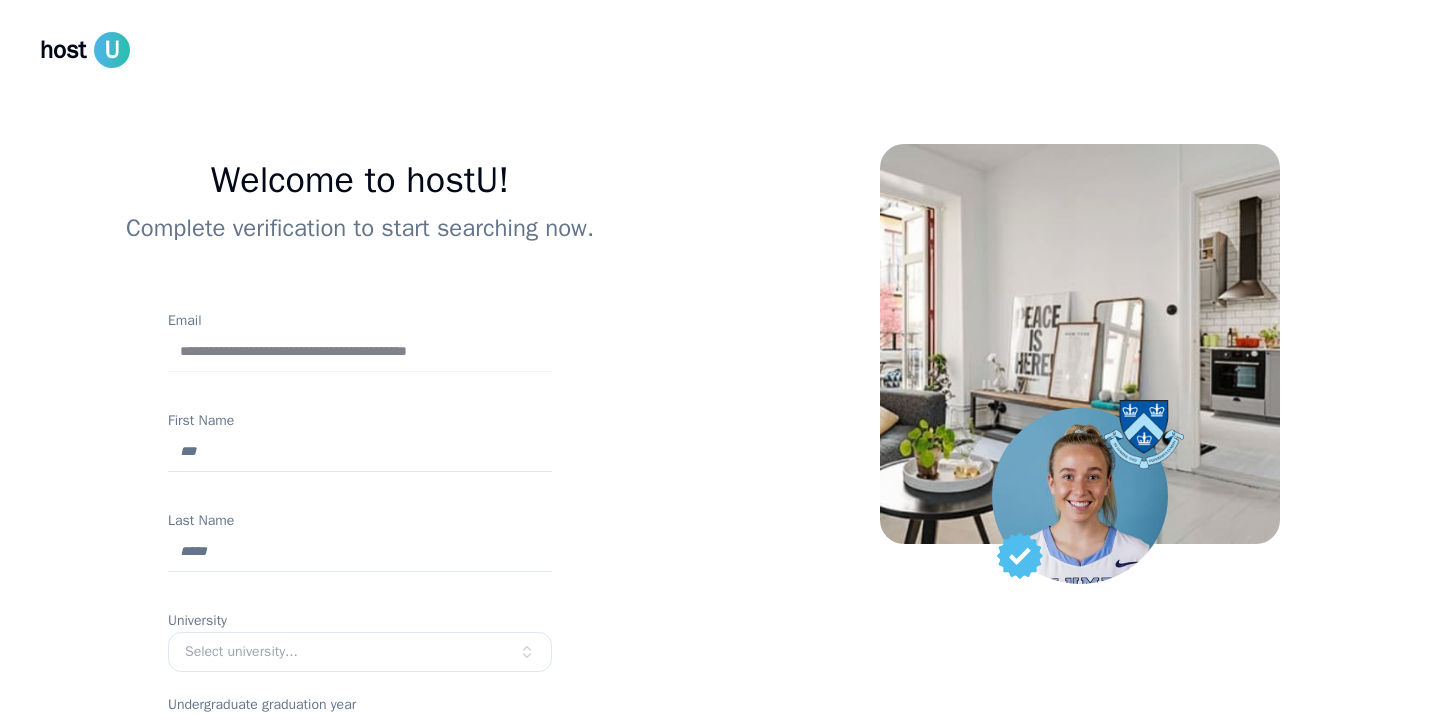 scroll, scrollTop: 116, scrollLeft: 0, axis: vertical 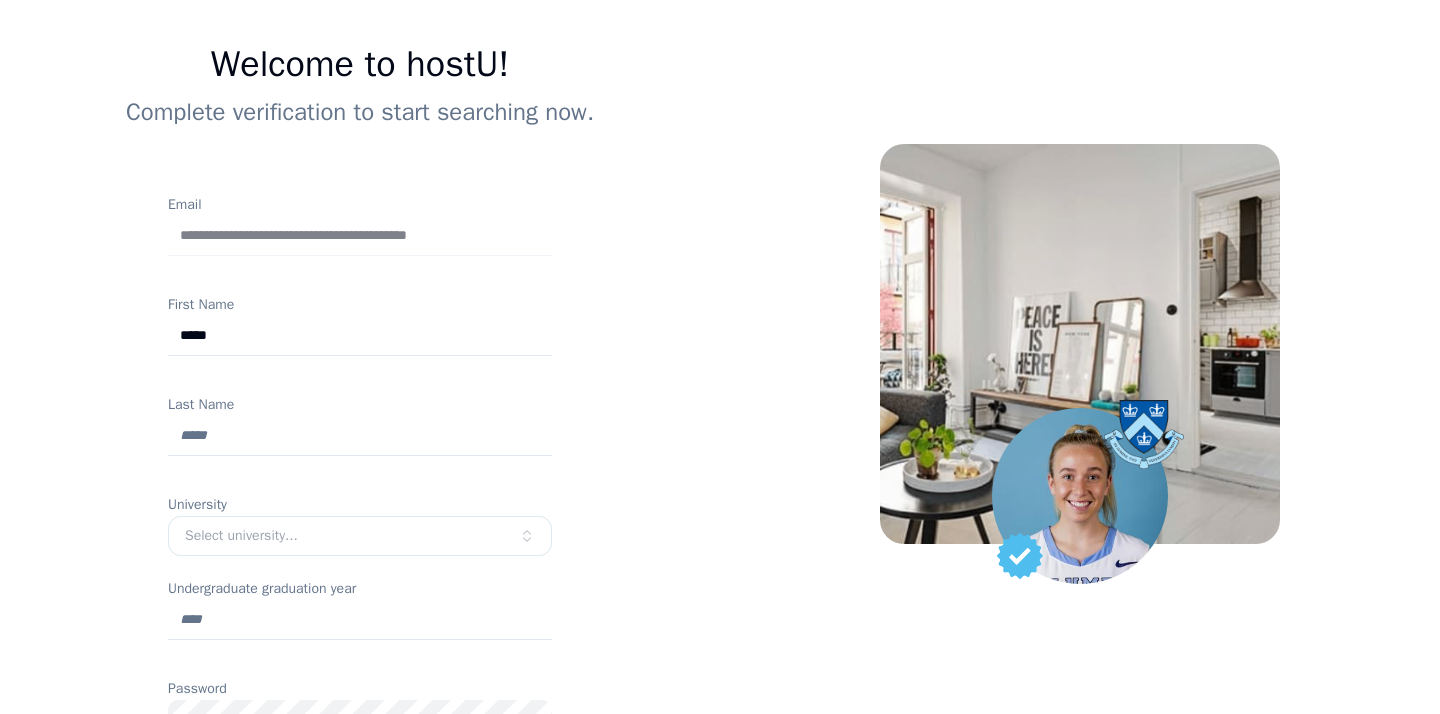 type on "********" 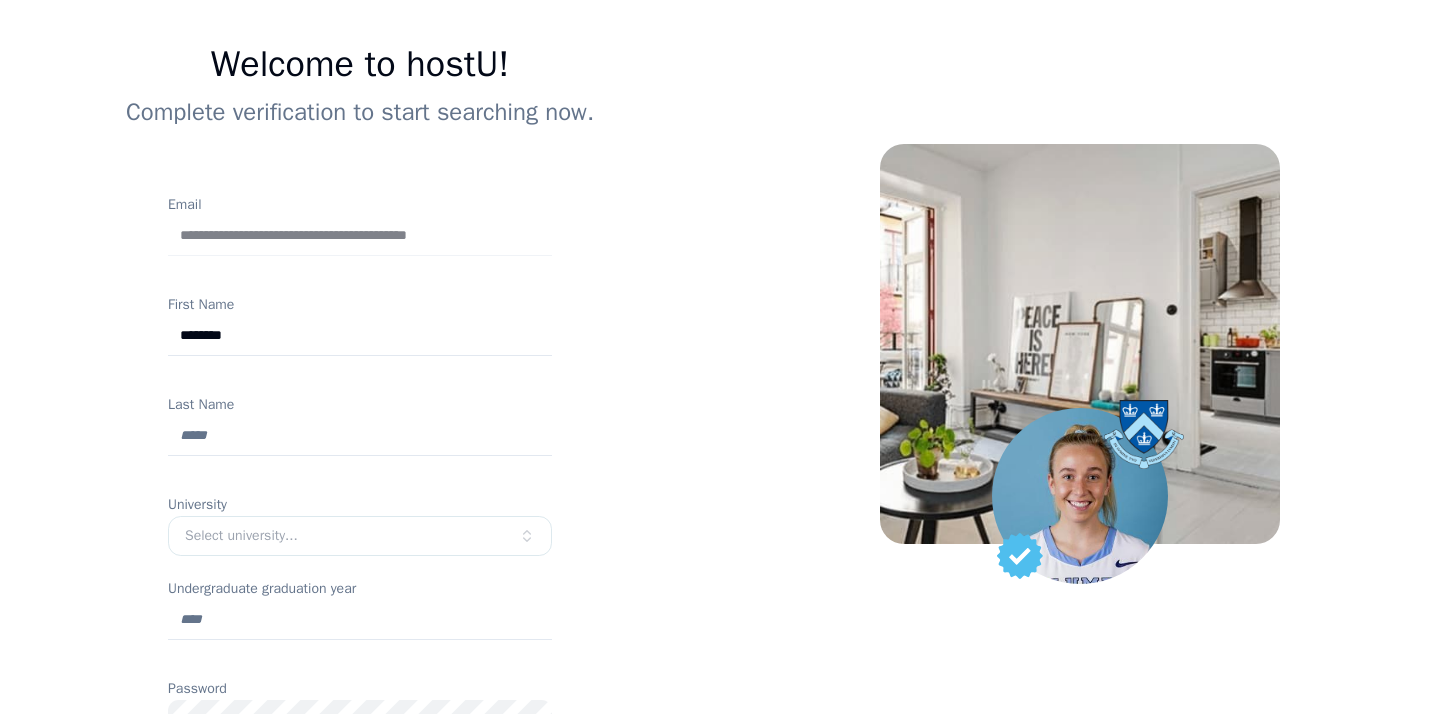 type on "**********" 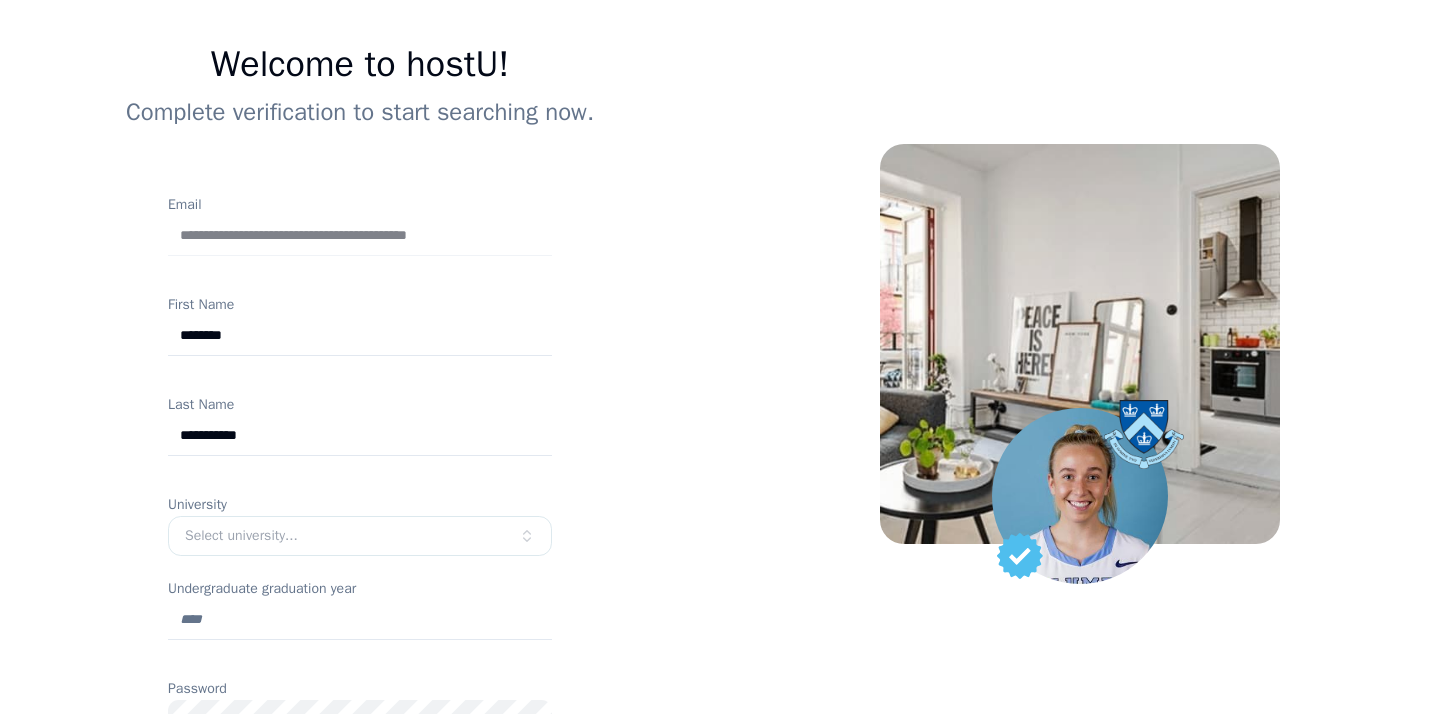 scroll, scrollTop: 276, scrollLeft: 0, axis: vertical 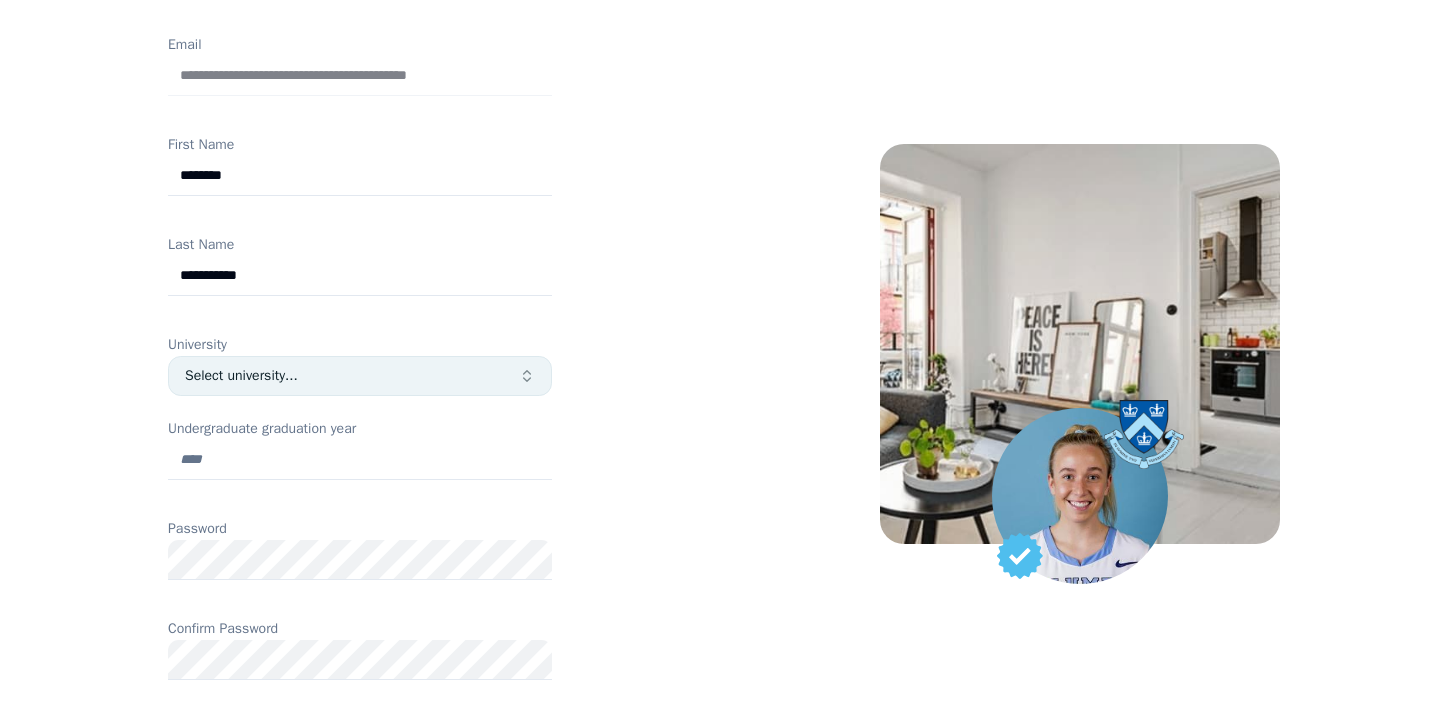 click on "Select university..." at bounding box center (352, 376) 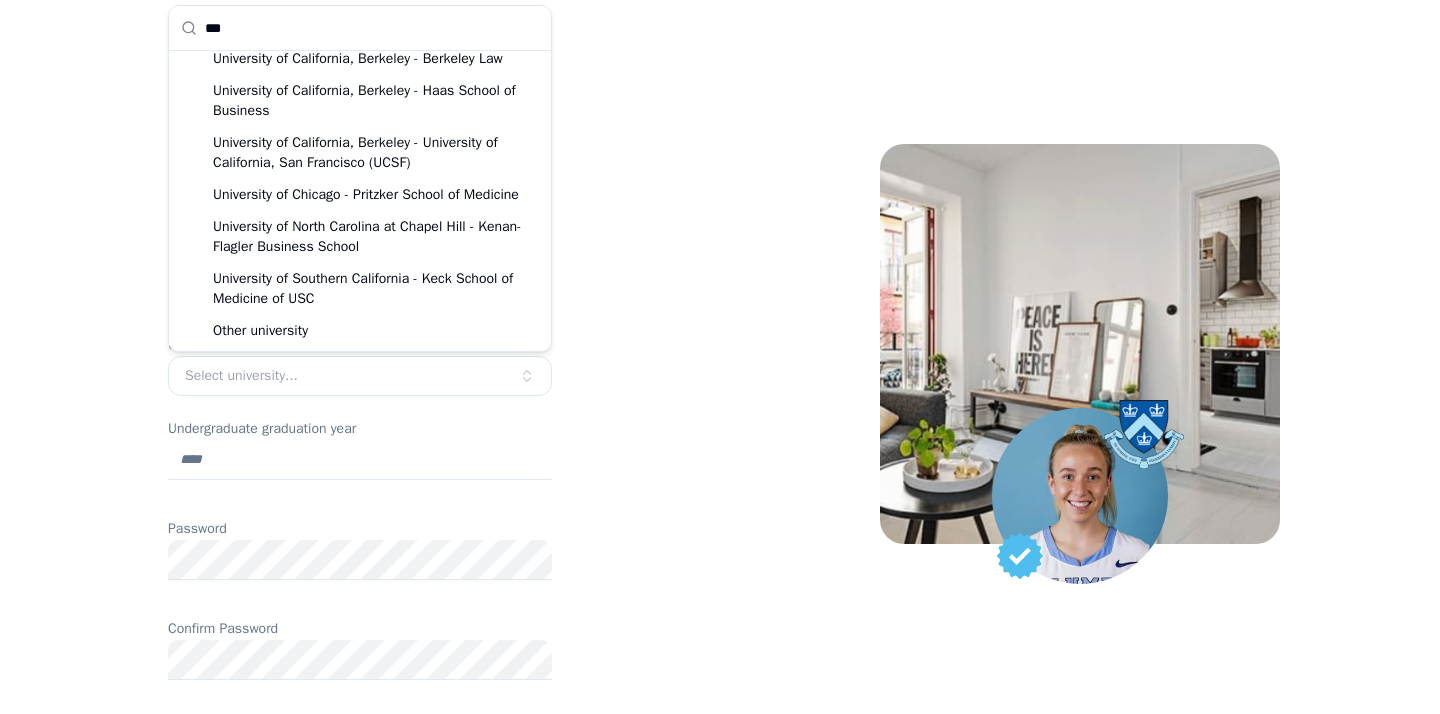 scroll, scrollTop: 0, scrollLeft: 0, axis: both 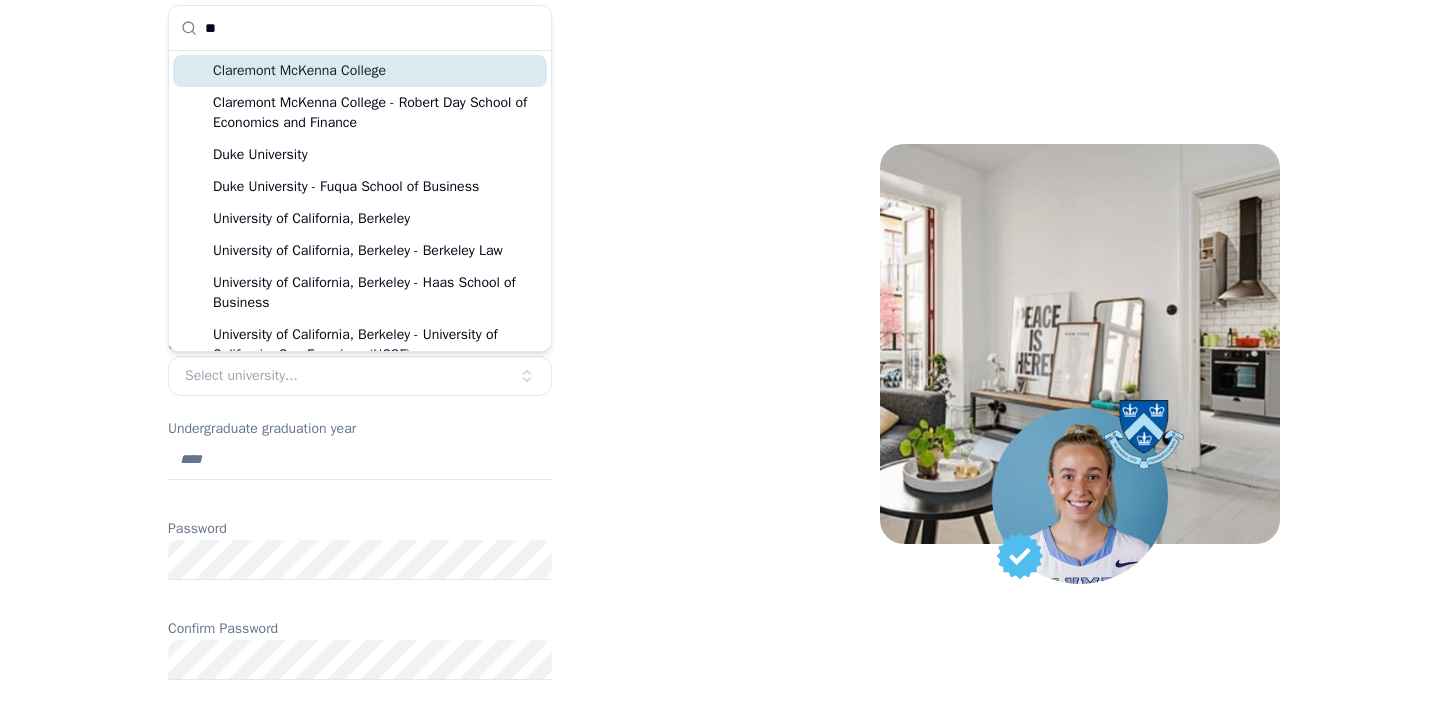 type on "*" 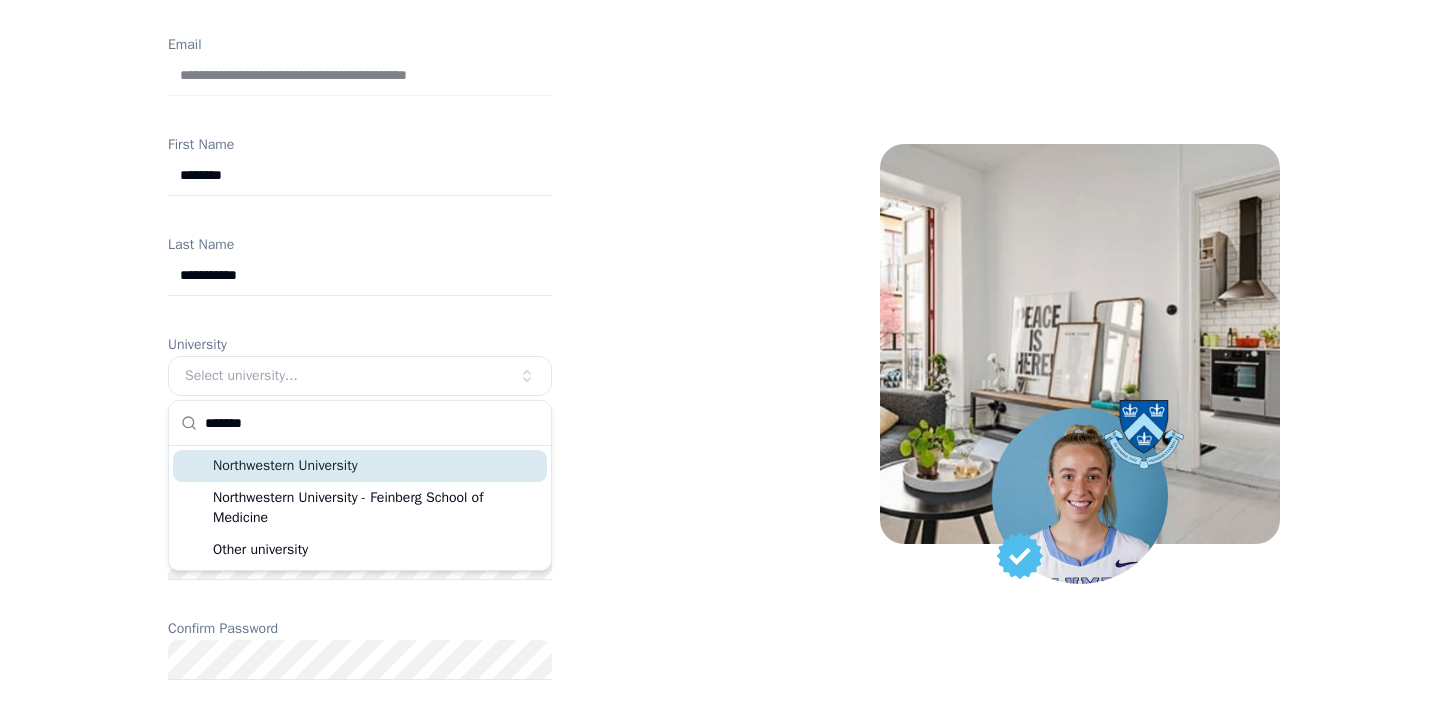 type on "*******" 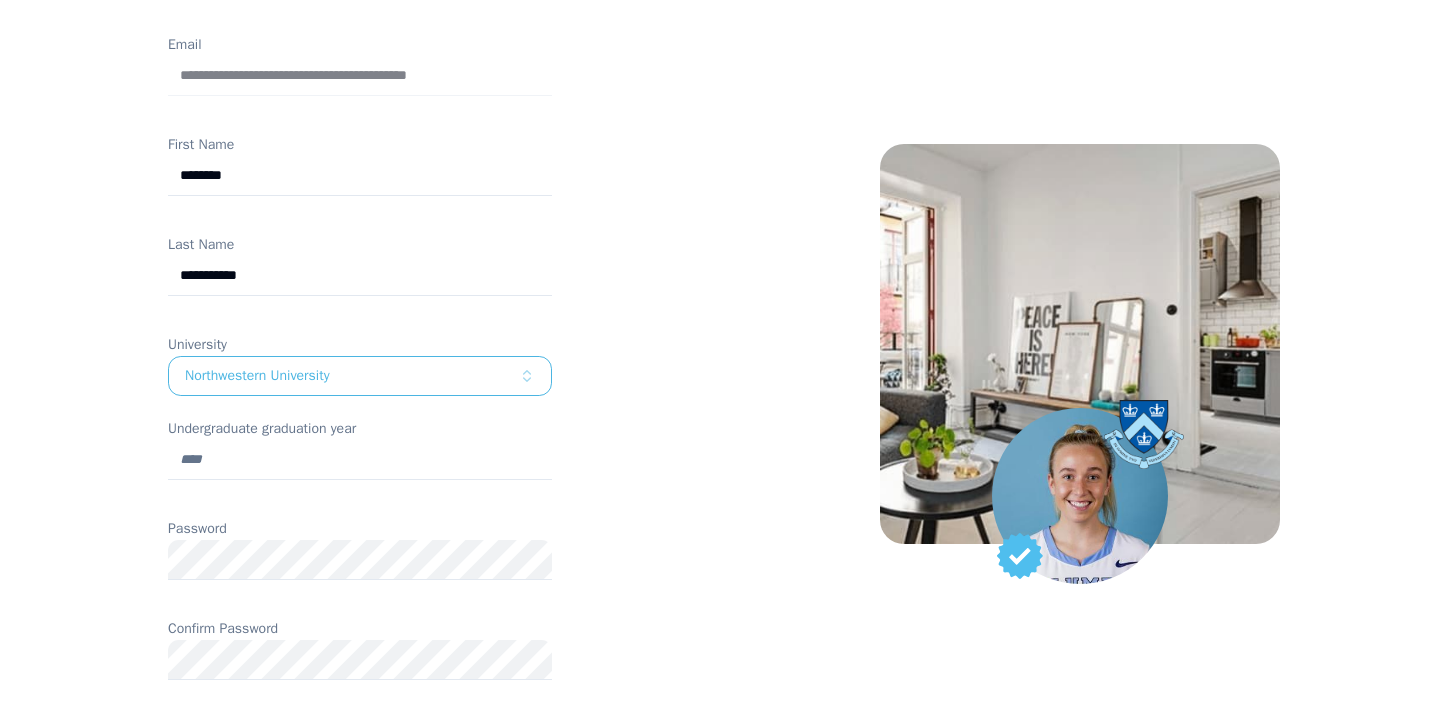 scroll, scrollTop: 388, scrollLeft: 0, axis: vertical 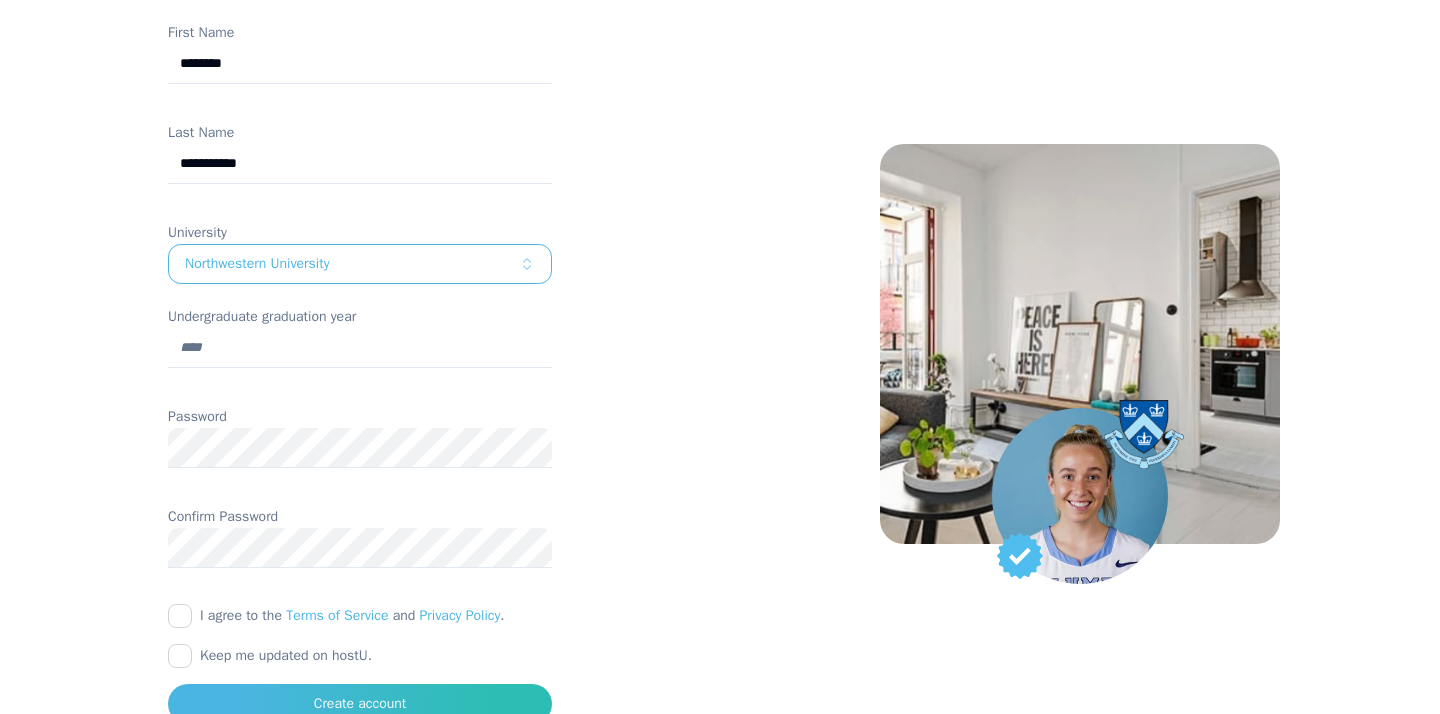 click on "Undergraduate graduation year" at bounding box center [360, 348] 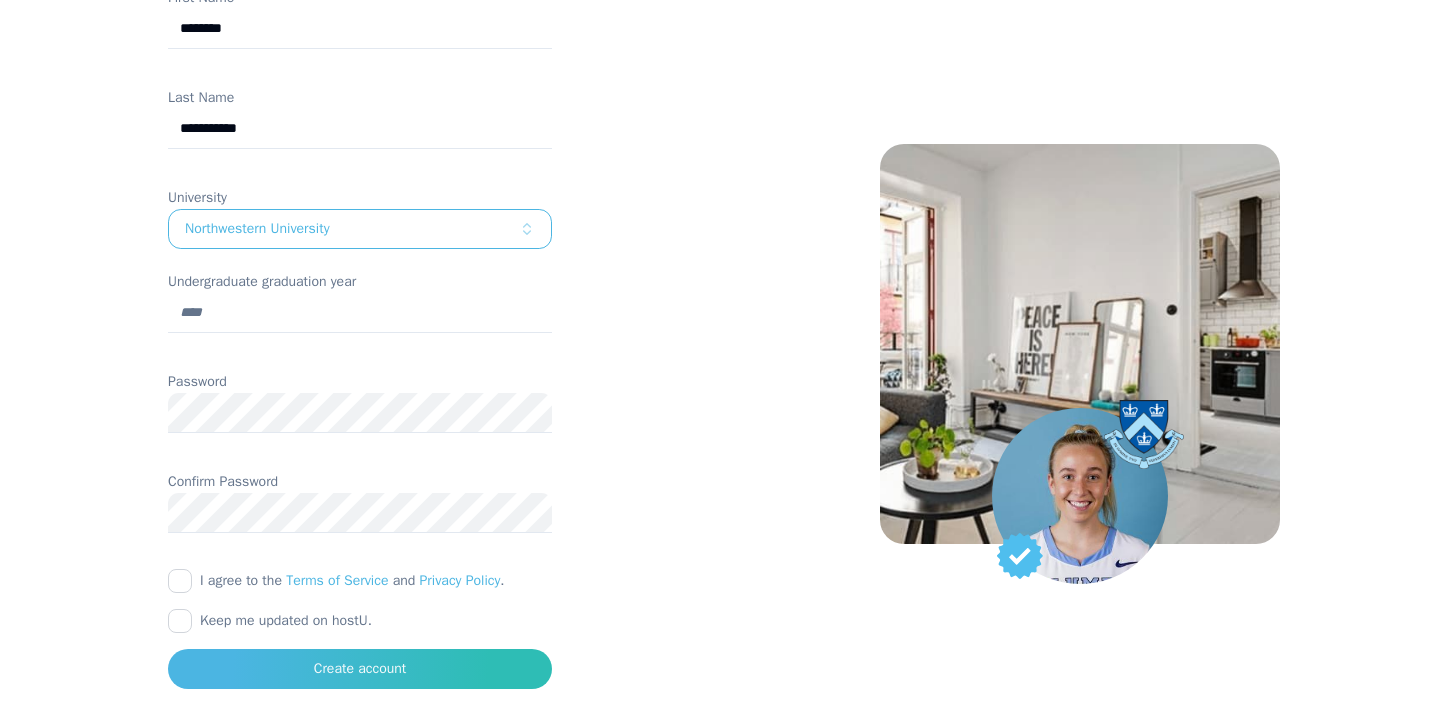 click on "Welcome to hostU! Complete verification to start searching now. Email [EMAIL] First Name [FIRST] Last Name [LAST] University Northwestern University Undergraduate graduation year [YEAR] Password Confirm Password I agree to the Terms of Service and Privacy Policy . Keep me updated on hostU. Create account" at bounding box center [360, 213] 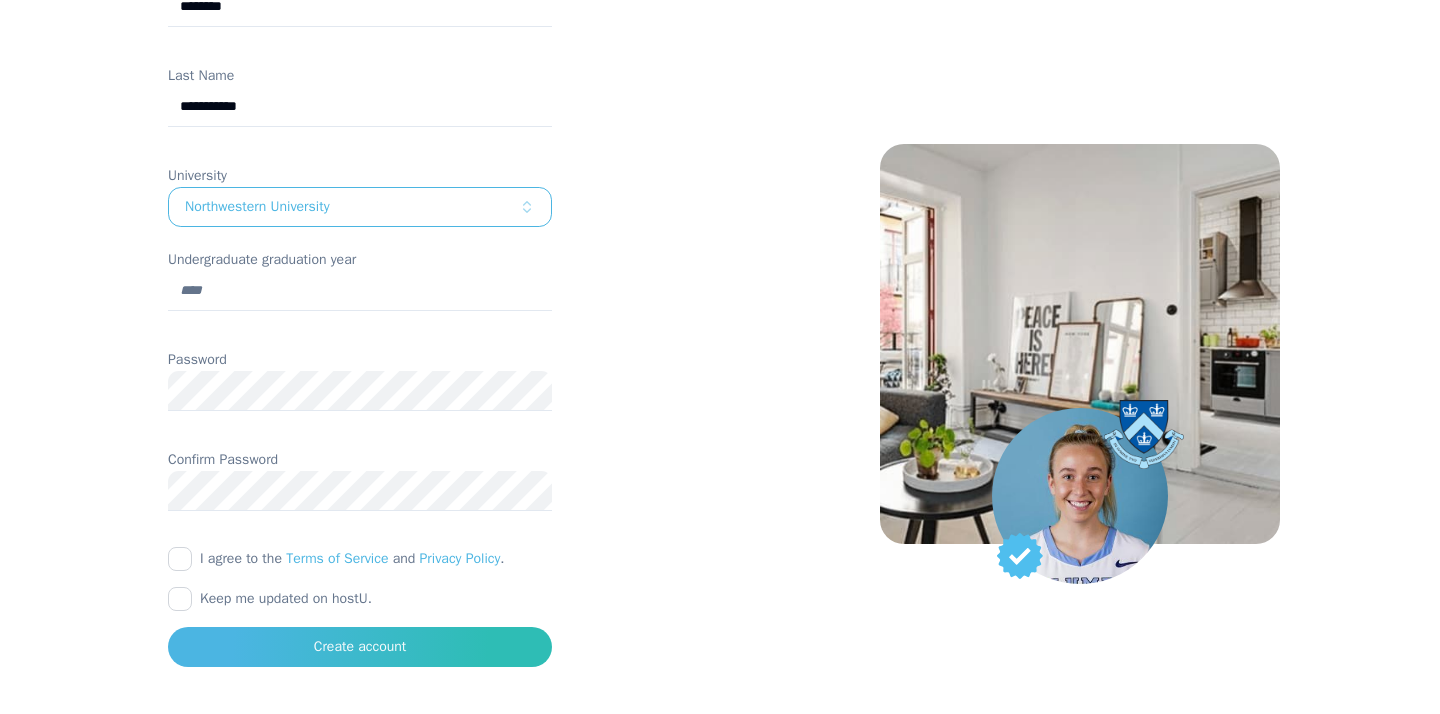 scroll, scrollTop: 458, scrollLeft: 0, axis: vertical 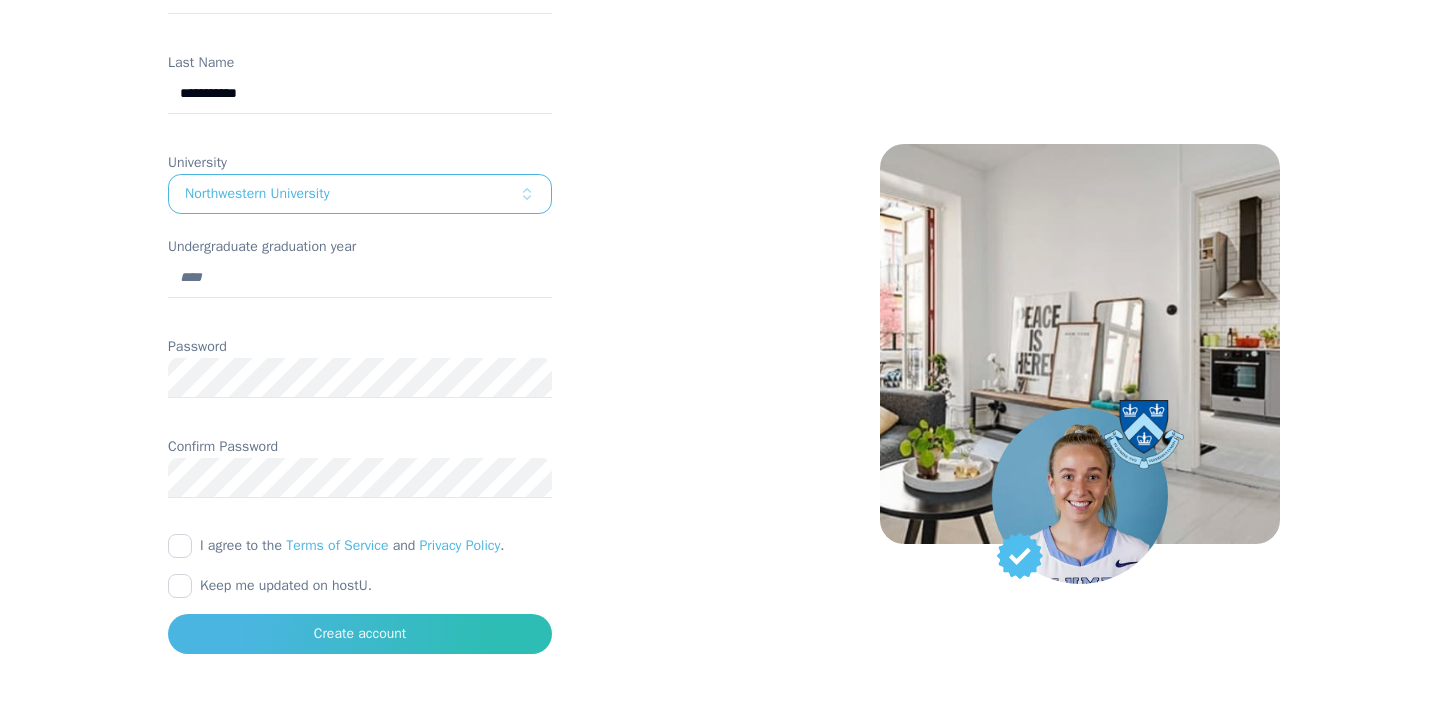 type on "****" 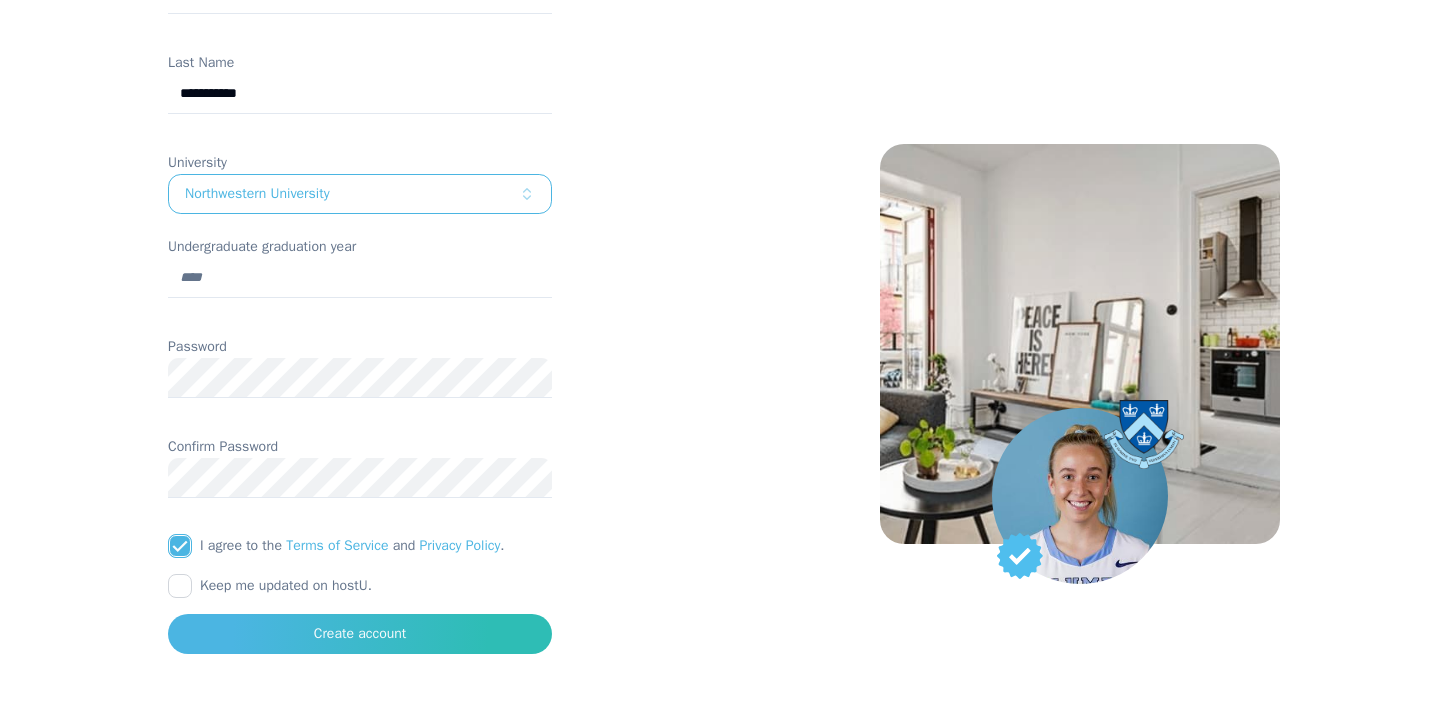 scroll, scrollTop: 526, scrollLeft: 0, axis: vertical 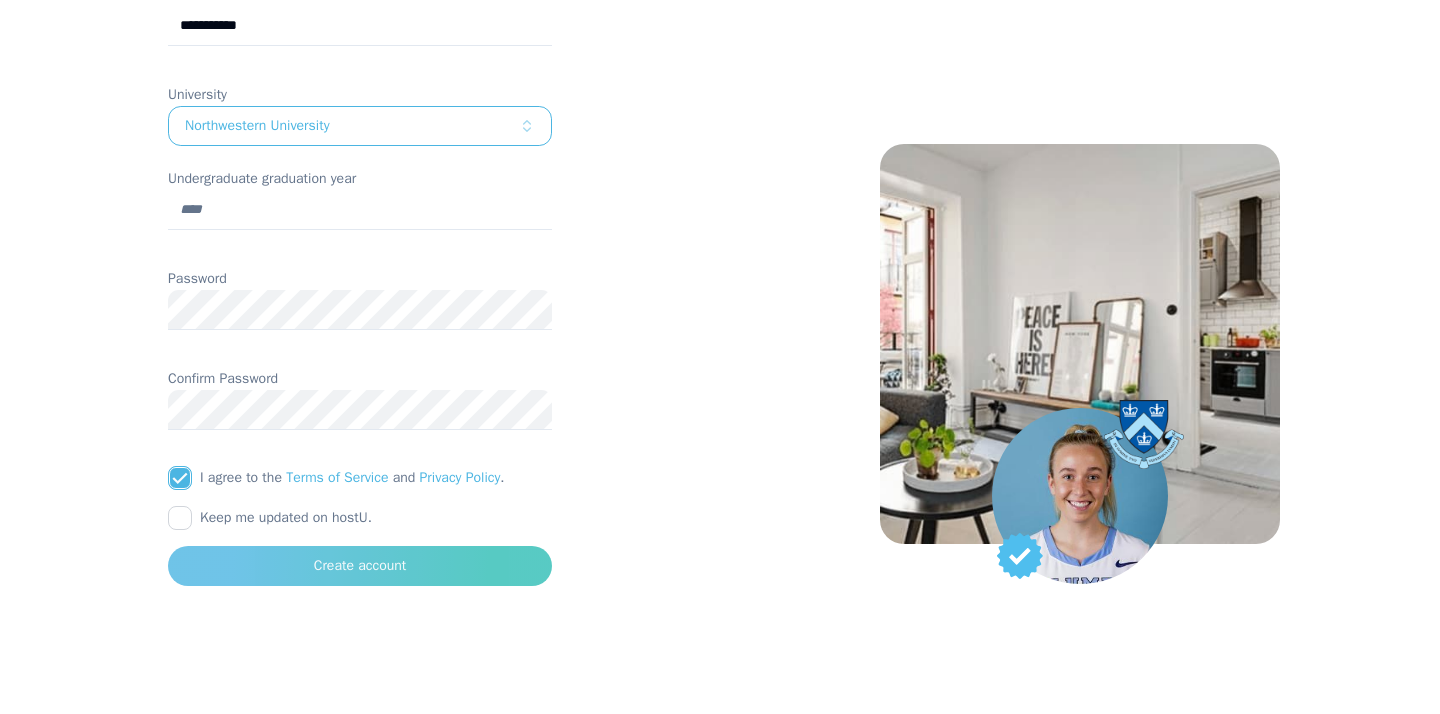 click on "Create account" at bounding box center (360, 566) 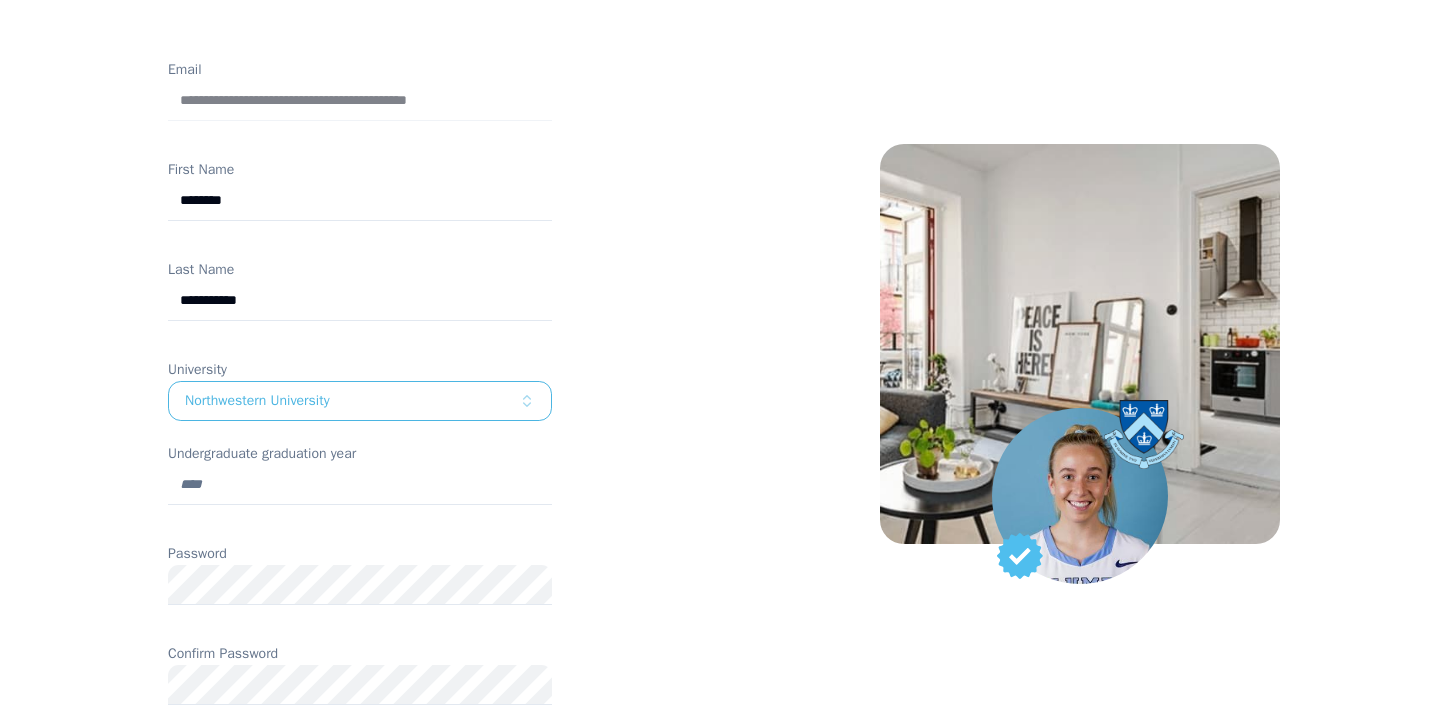scroll, scrollTop: 0, scrollLeft: 0, axis: both 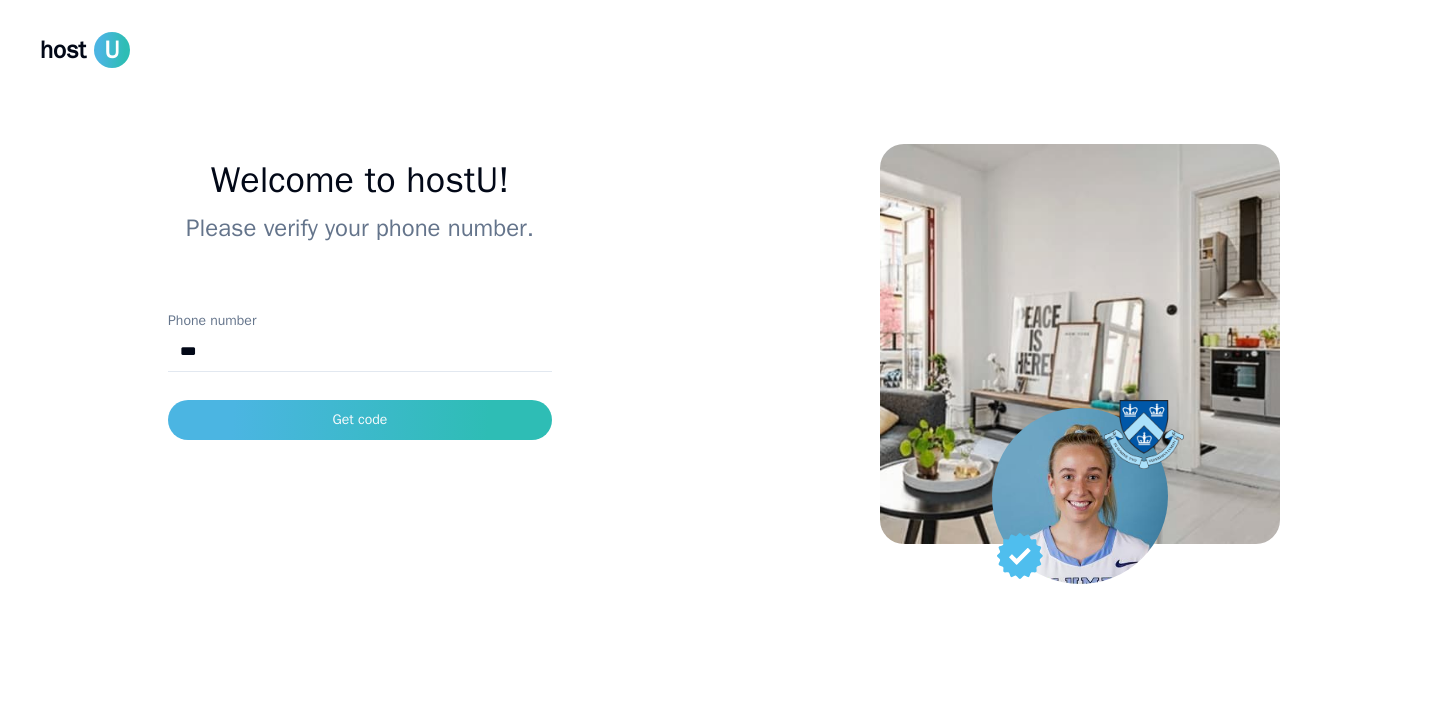 type on "**********" 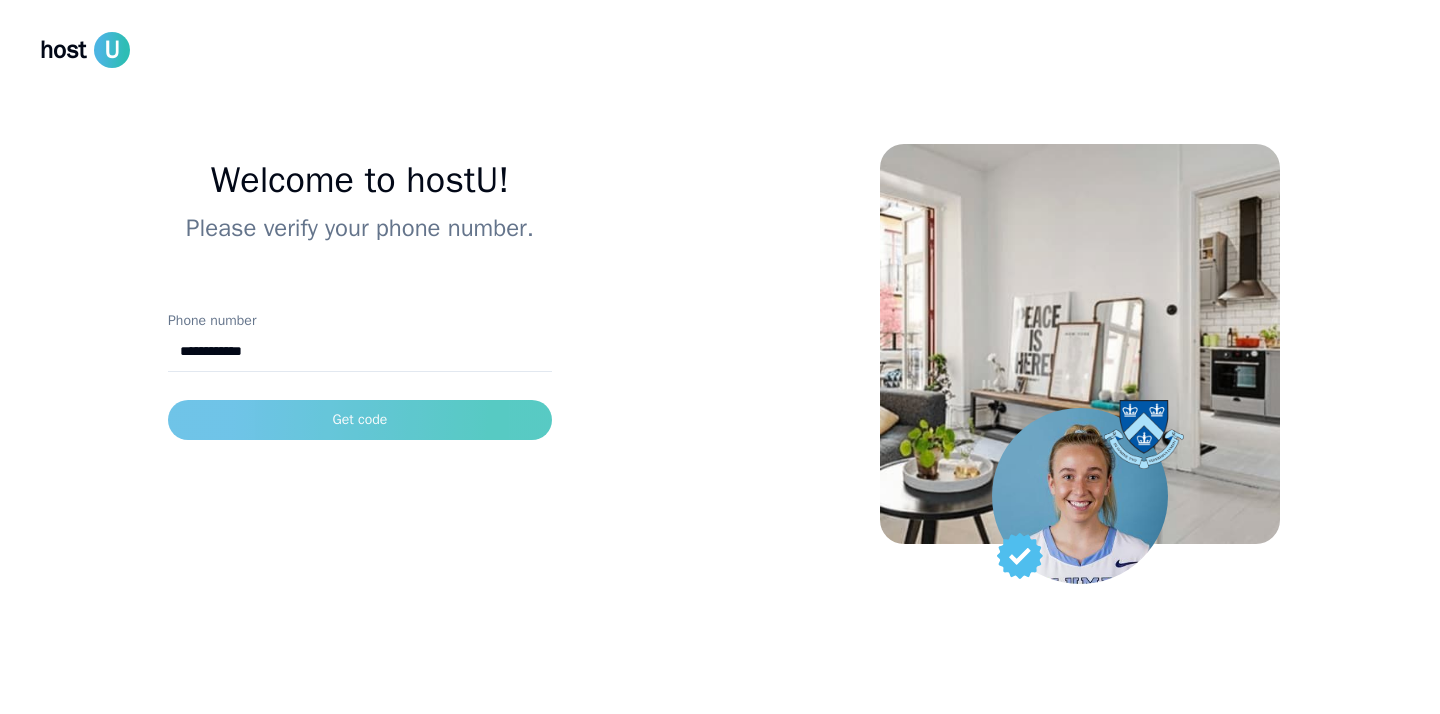click on "Get code" at bounding box center [360, 420] 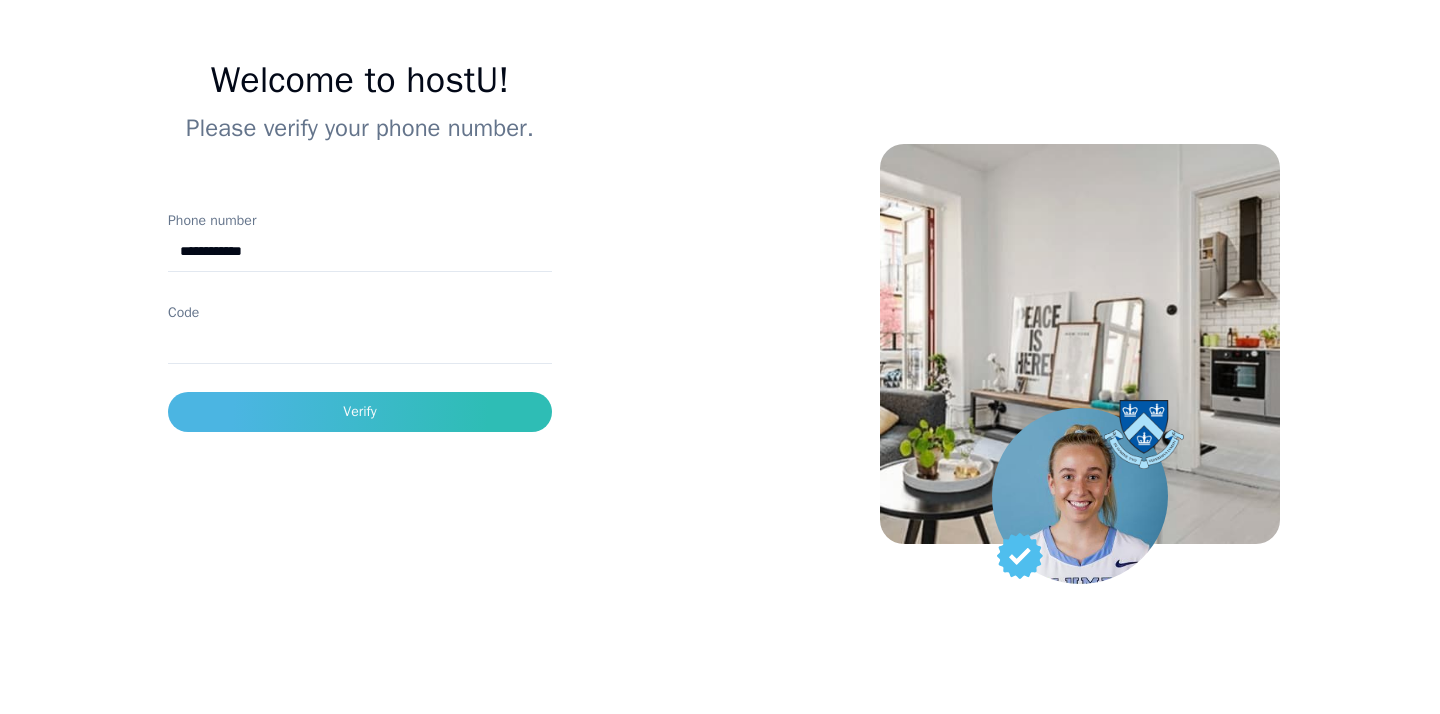 scroll, scrollTop: 131, scrollLeft: 0, axis: vertical 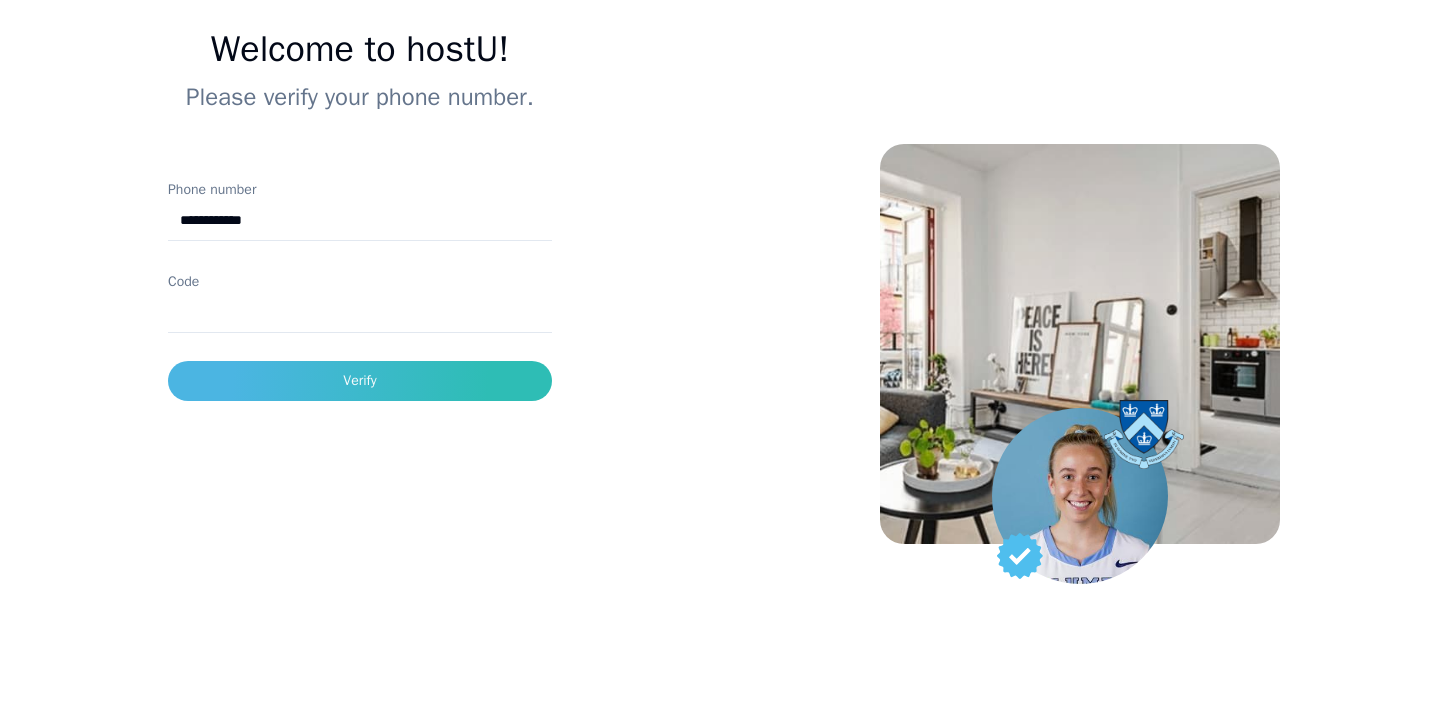 click on "**********" at bounding box center (360, 221) 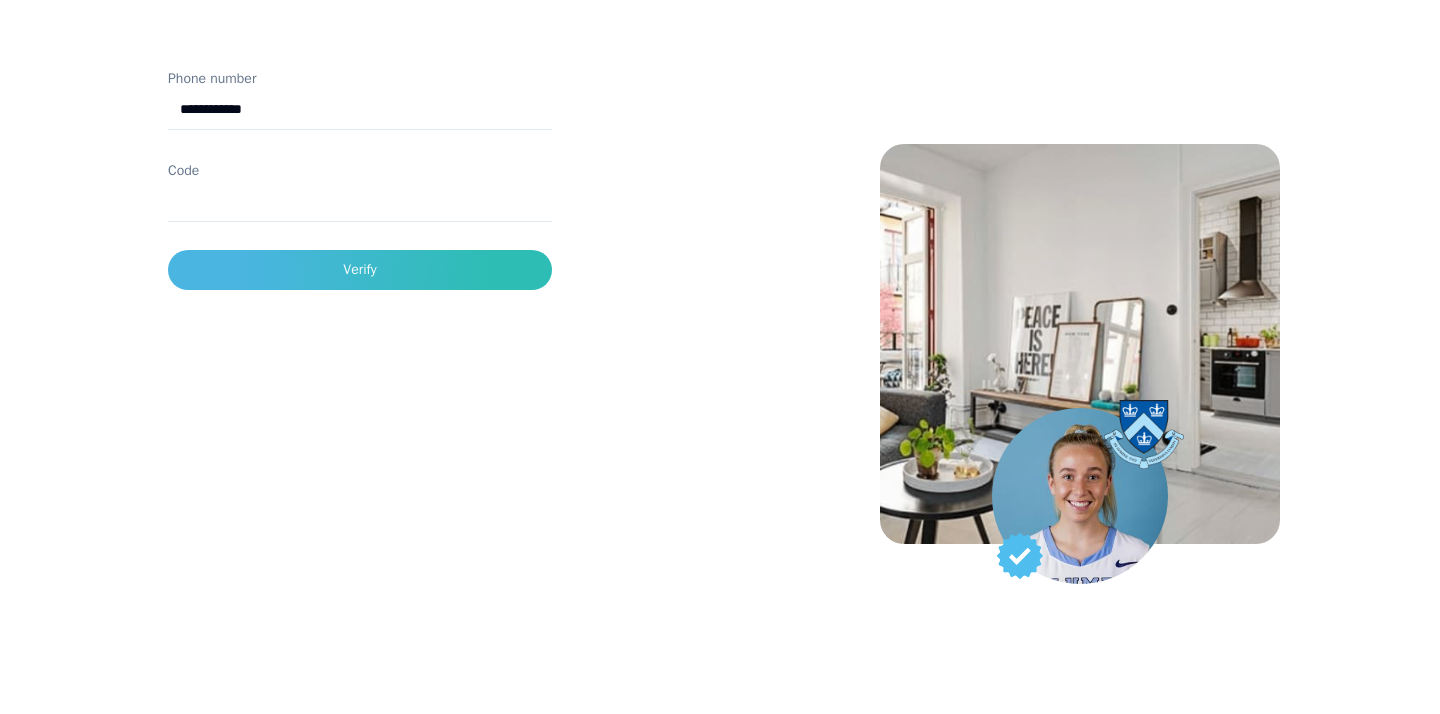 scroll, scrollTop: 0, scrollLeft: 0, axis: both 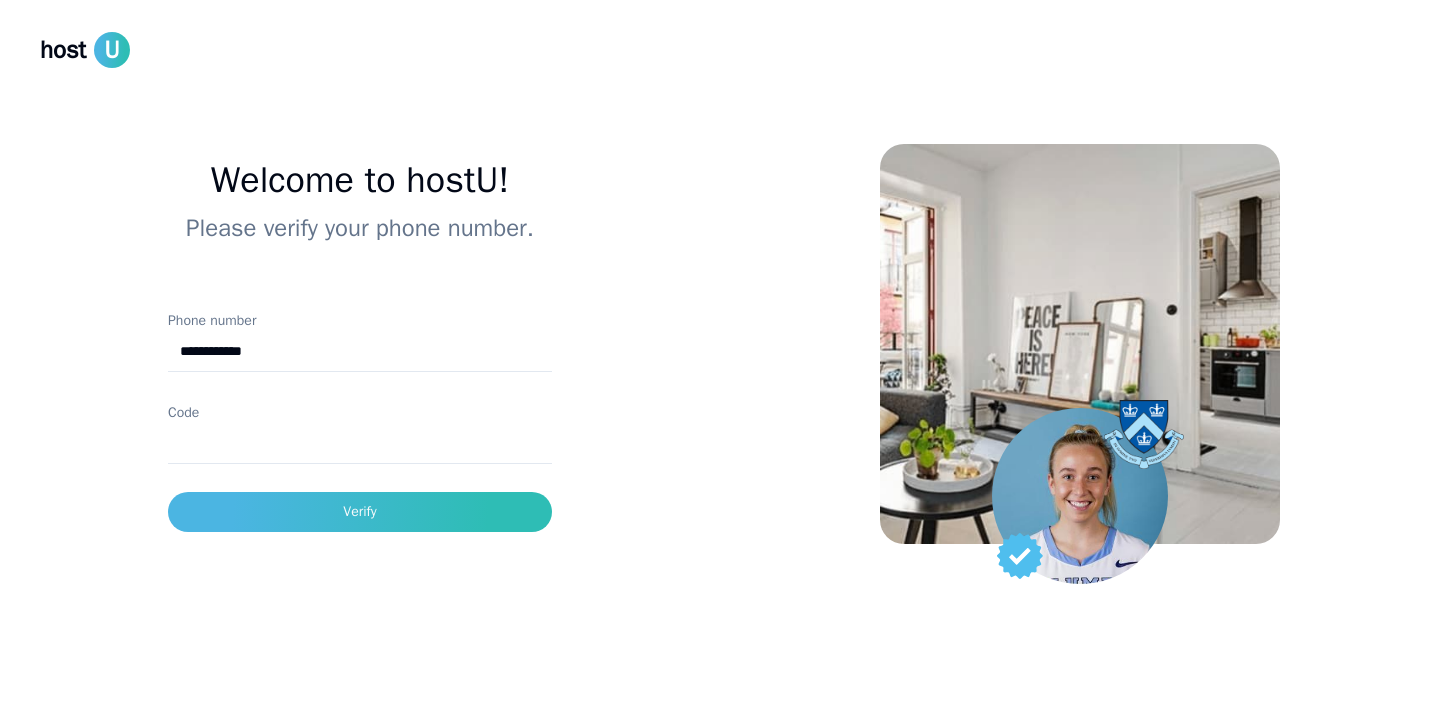 click on "**********" at bounding box center (360, 352) 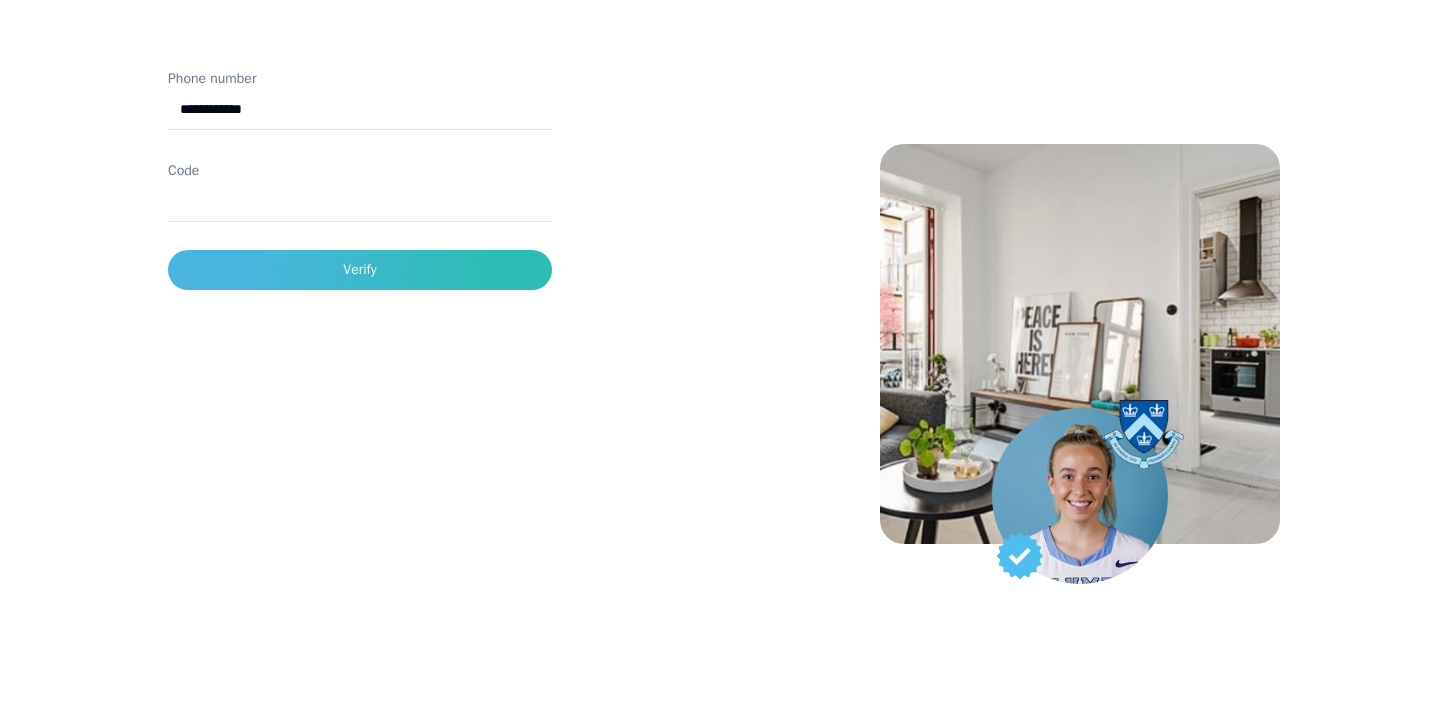 scroll, scrollTop: 0, scrollLeft: 0, axis: both 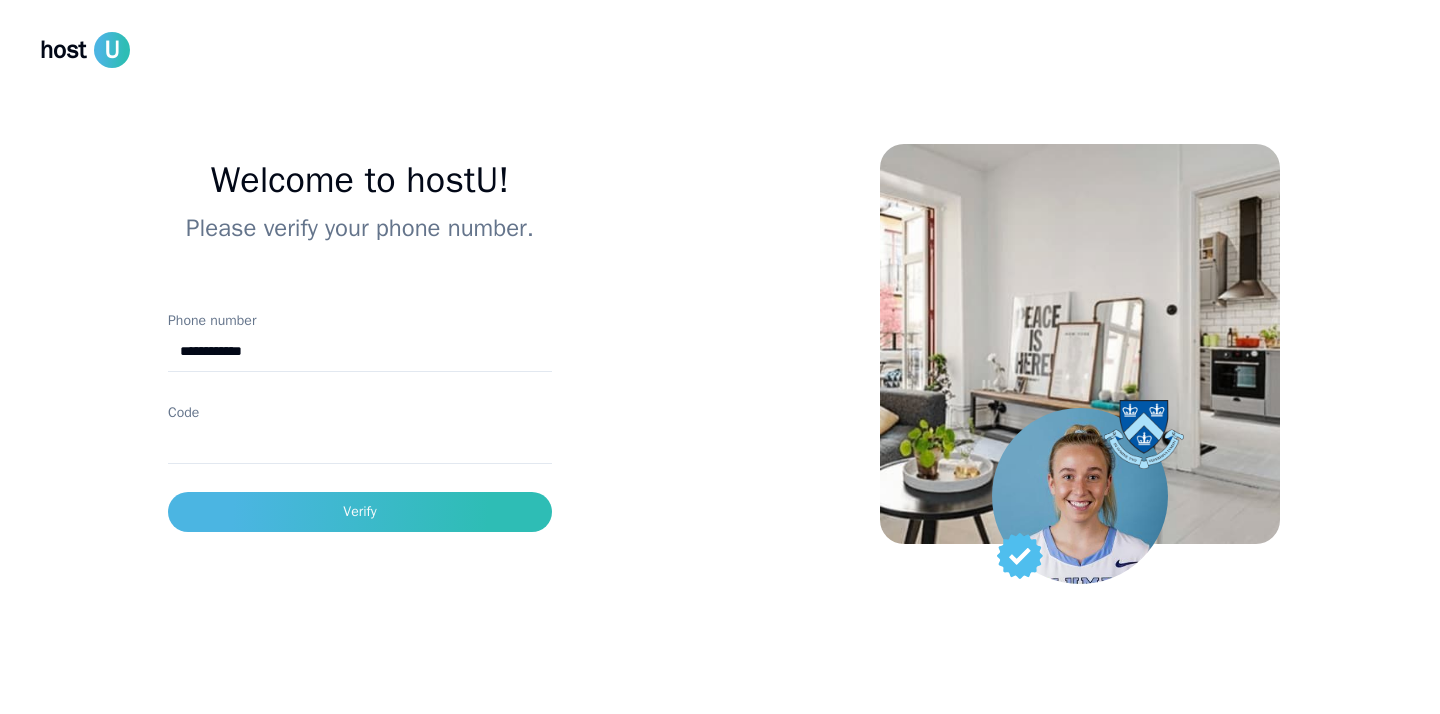 click on "**********" at bounding box center [360, 352] 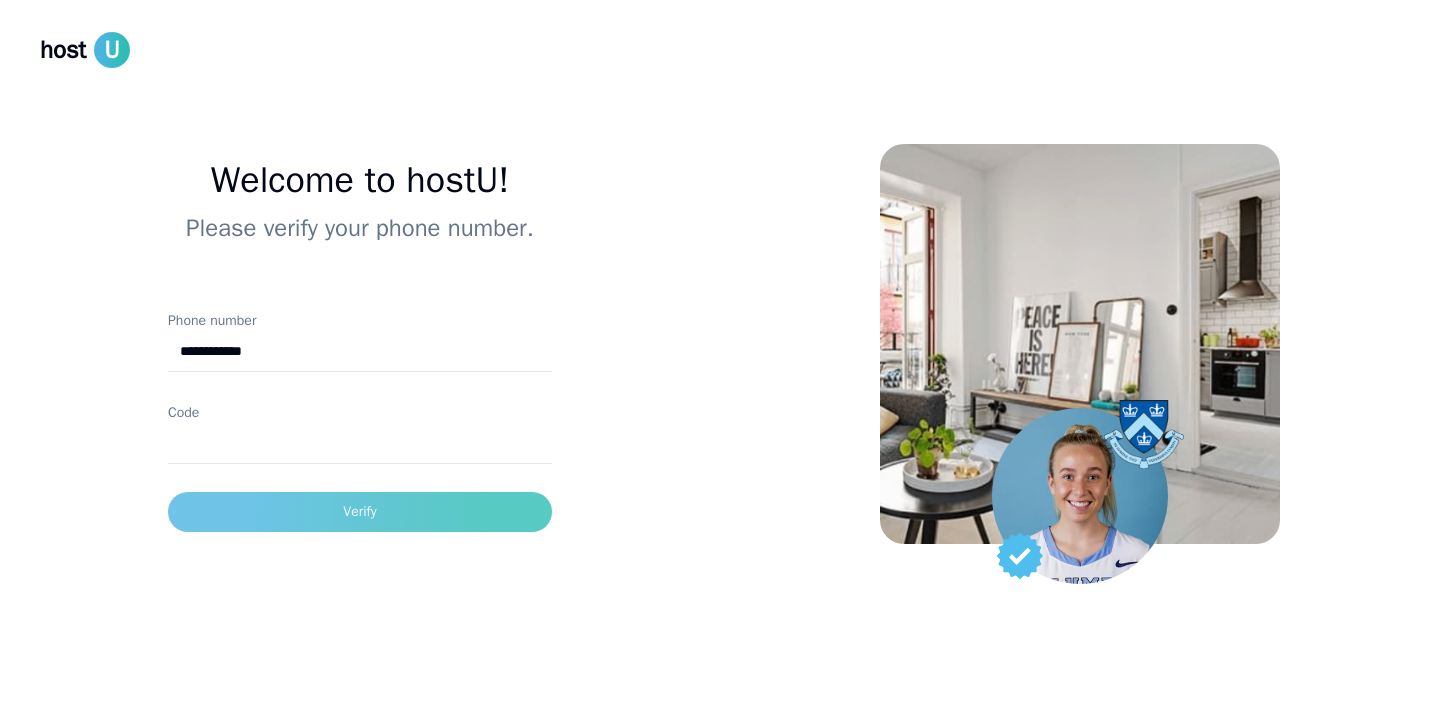 click on "Verify" at bounding box center [360, 512] 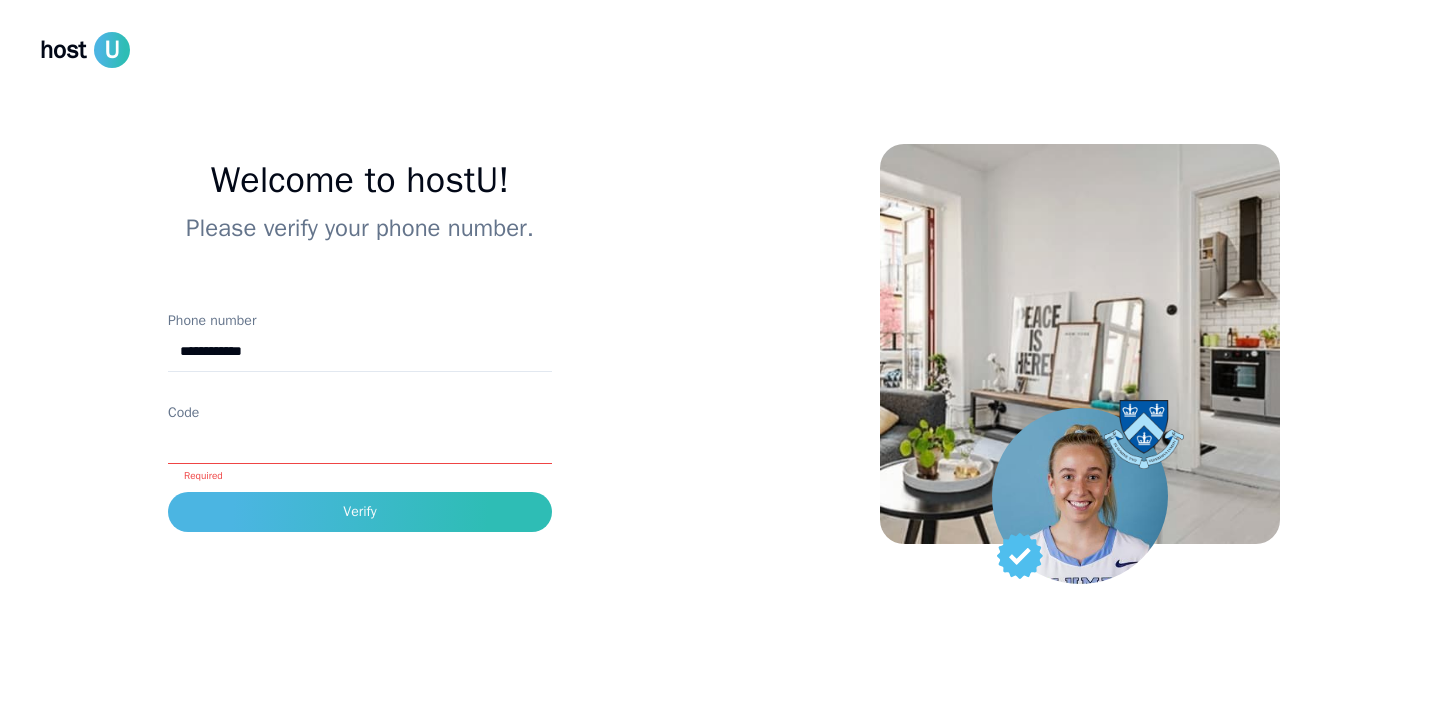 click at bounding box center [1080, 357] 